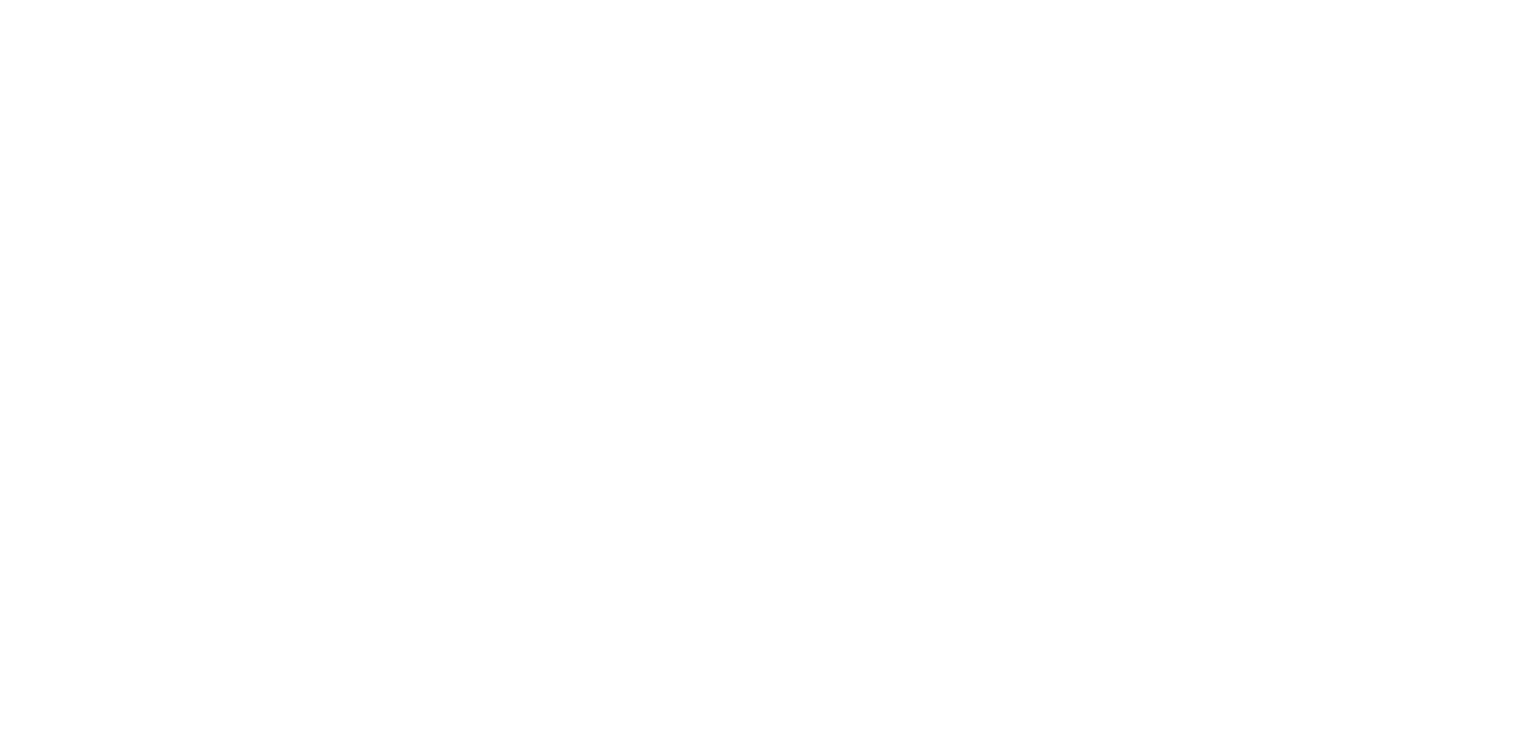 scroll, scrollTop: 0, scrollLeft: 0, axis: both 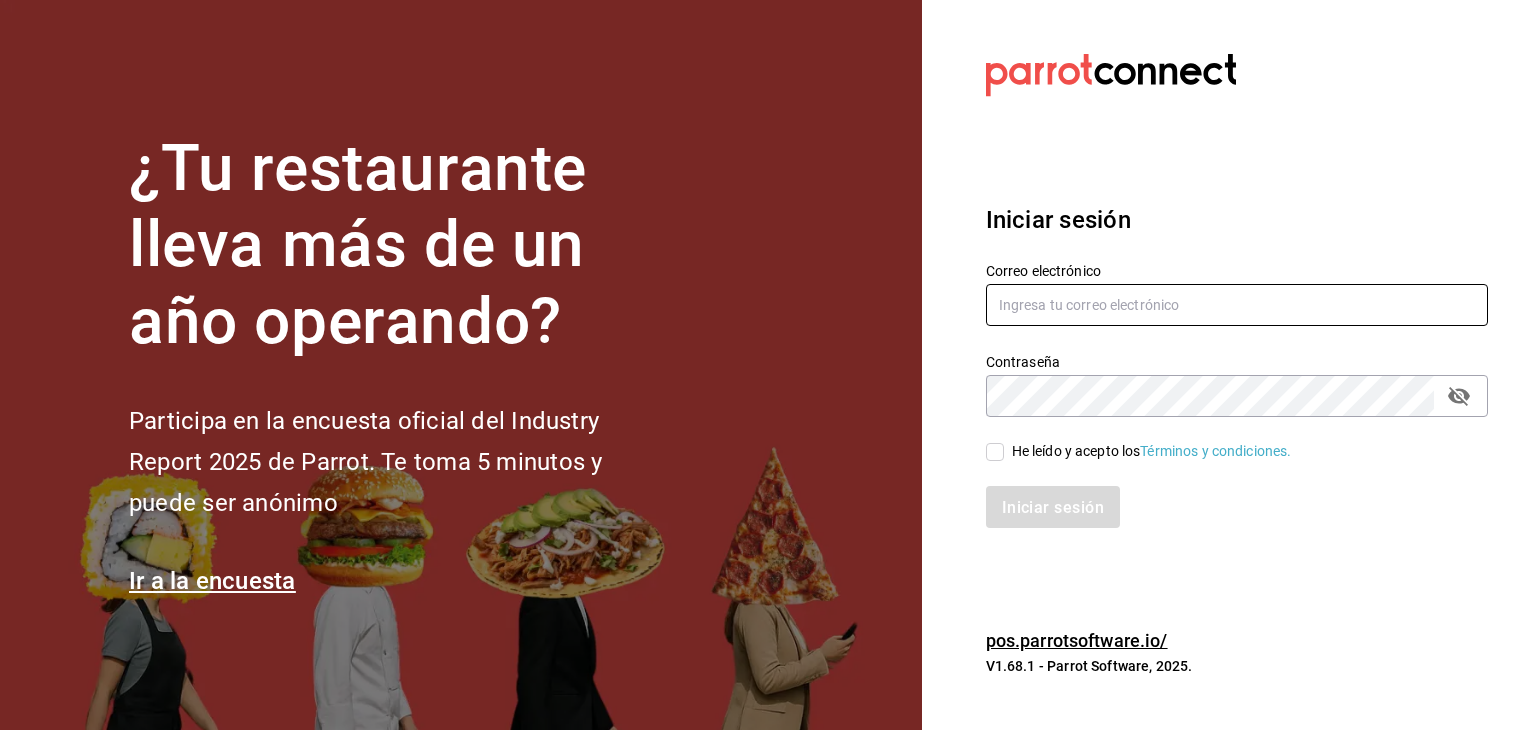 click at bounding box center [1237, 305] 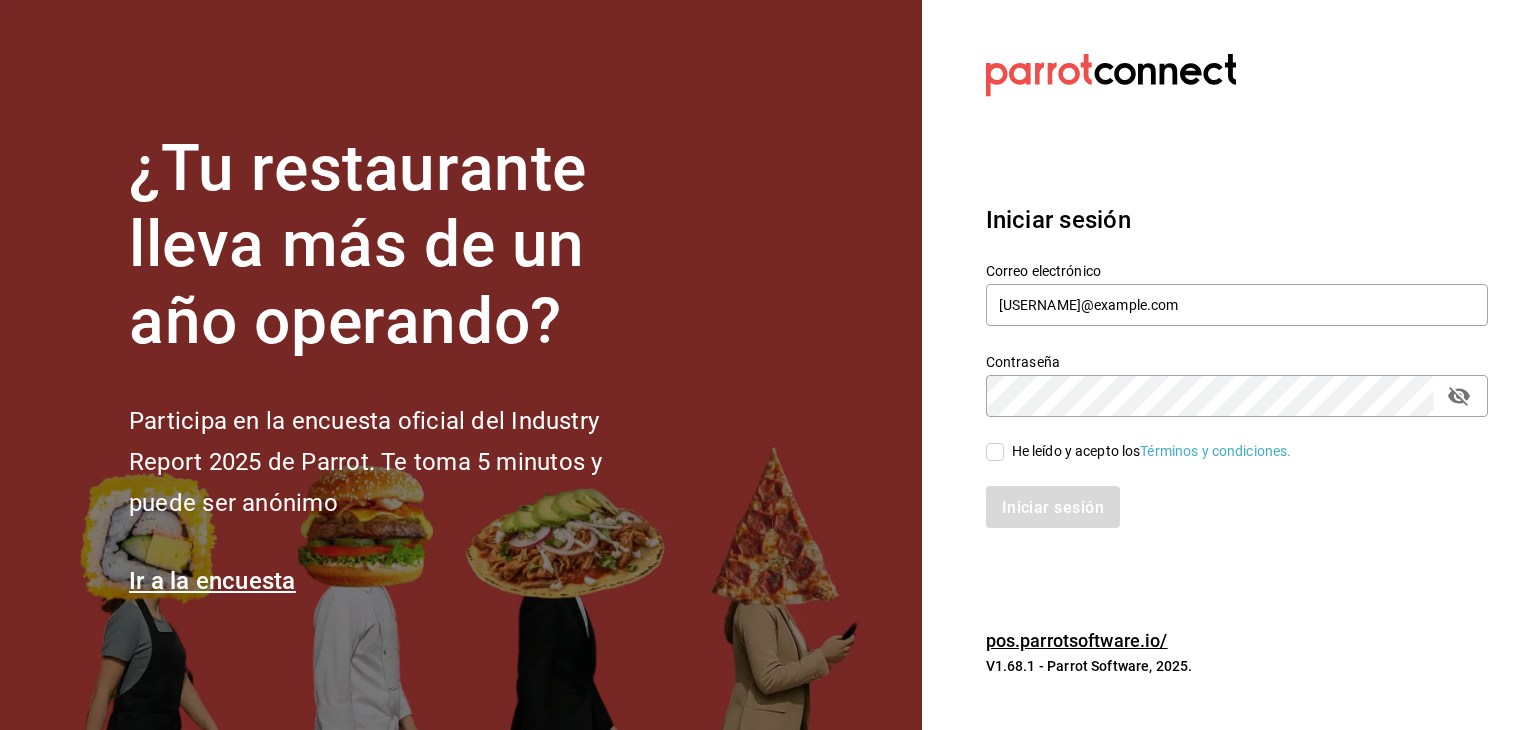 click on "He leído y acepto los  Términos y condiciones." at bounding box center (995, 452) 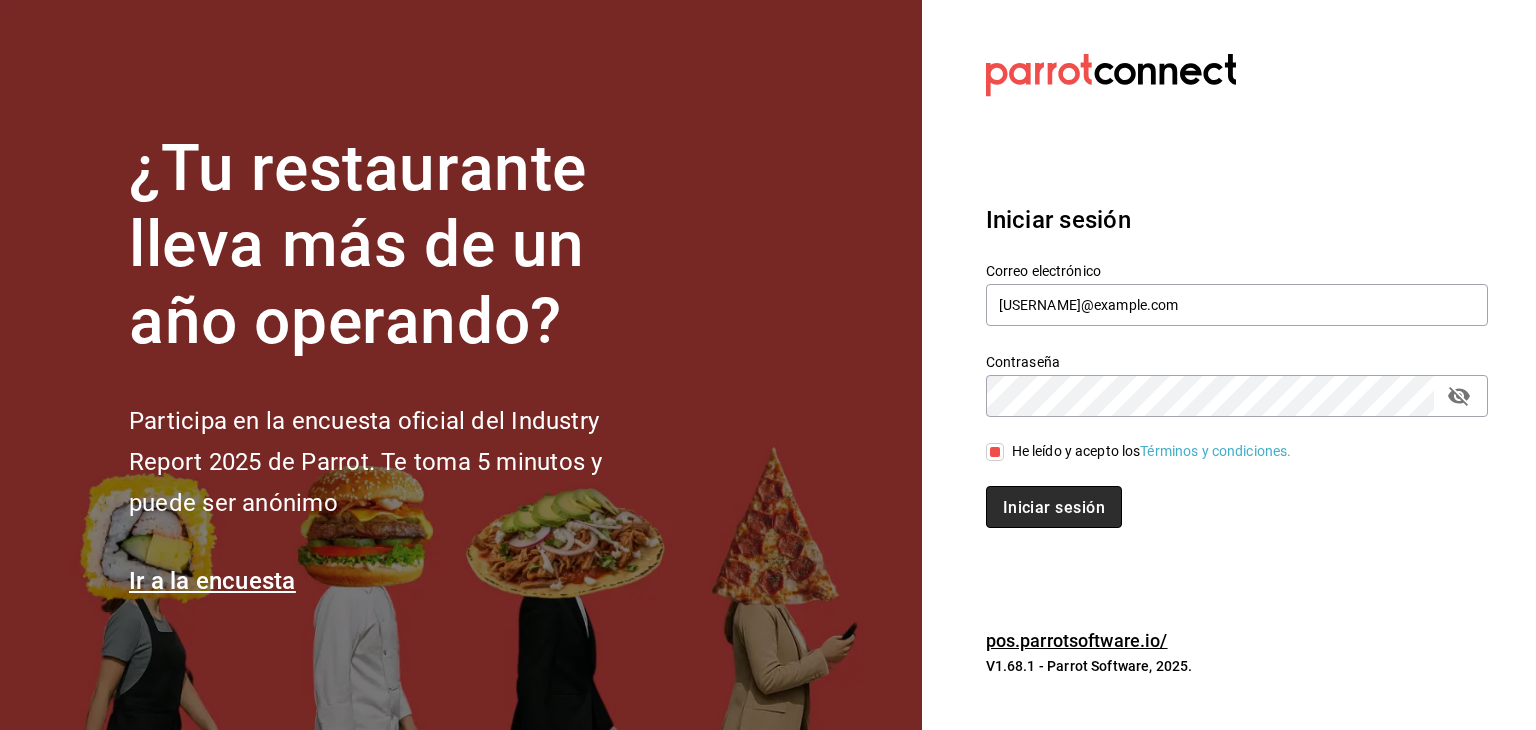 click on "Iniciar sesión" at bounding box center [1054, 507] 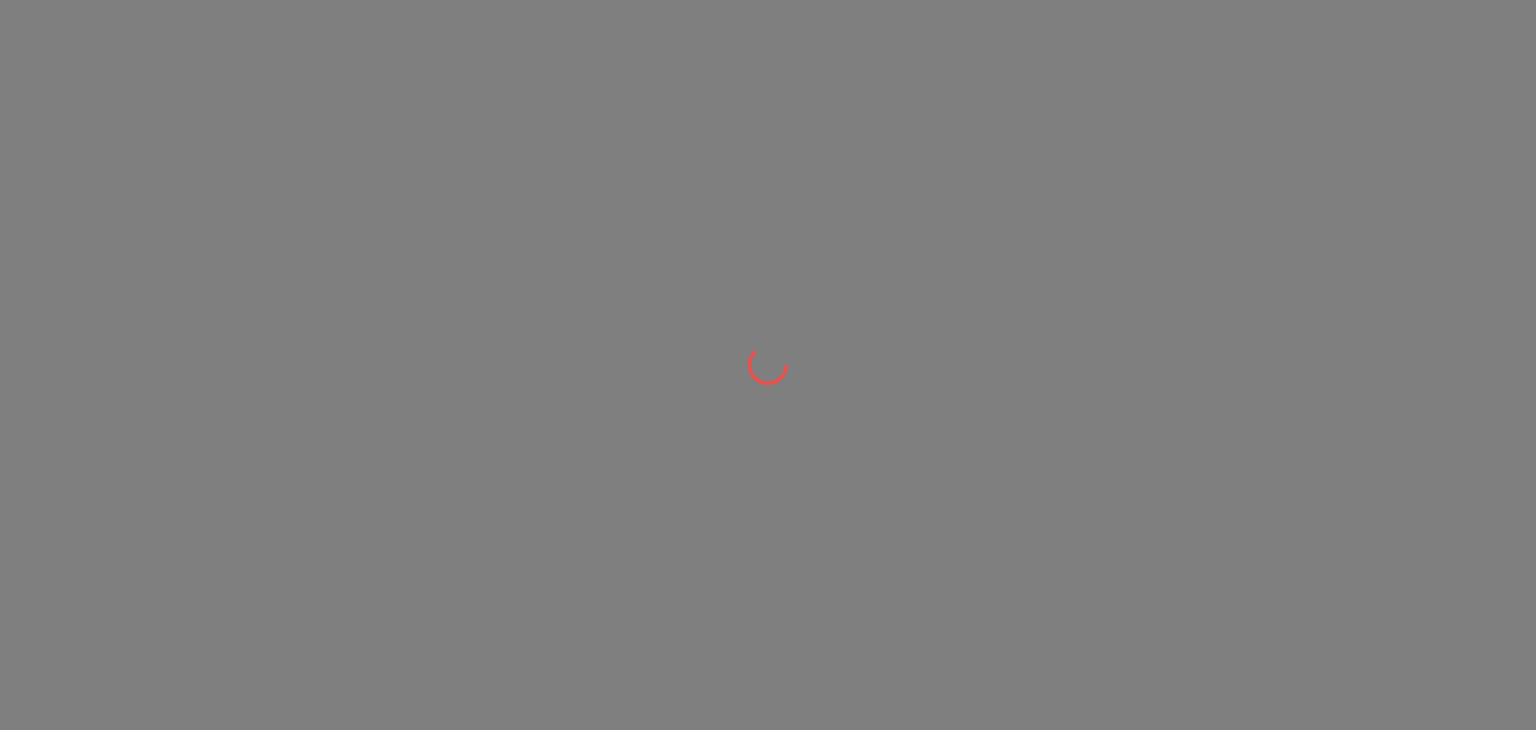 scroll, scrollTop: 0, scrollLeft: 0, axis: both 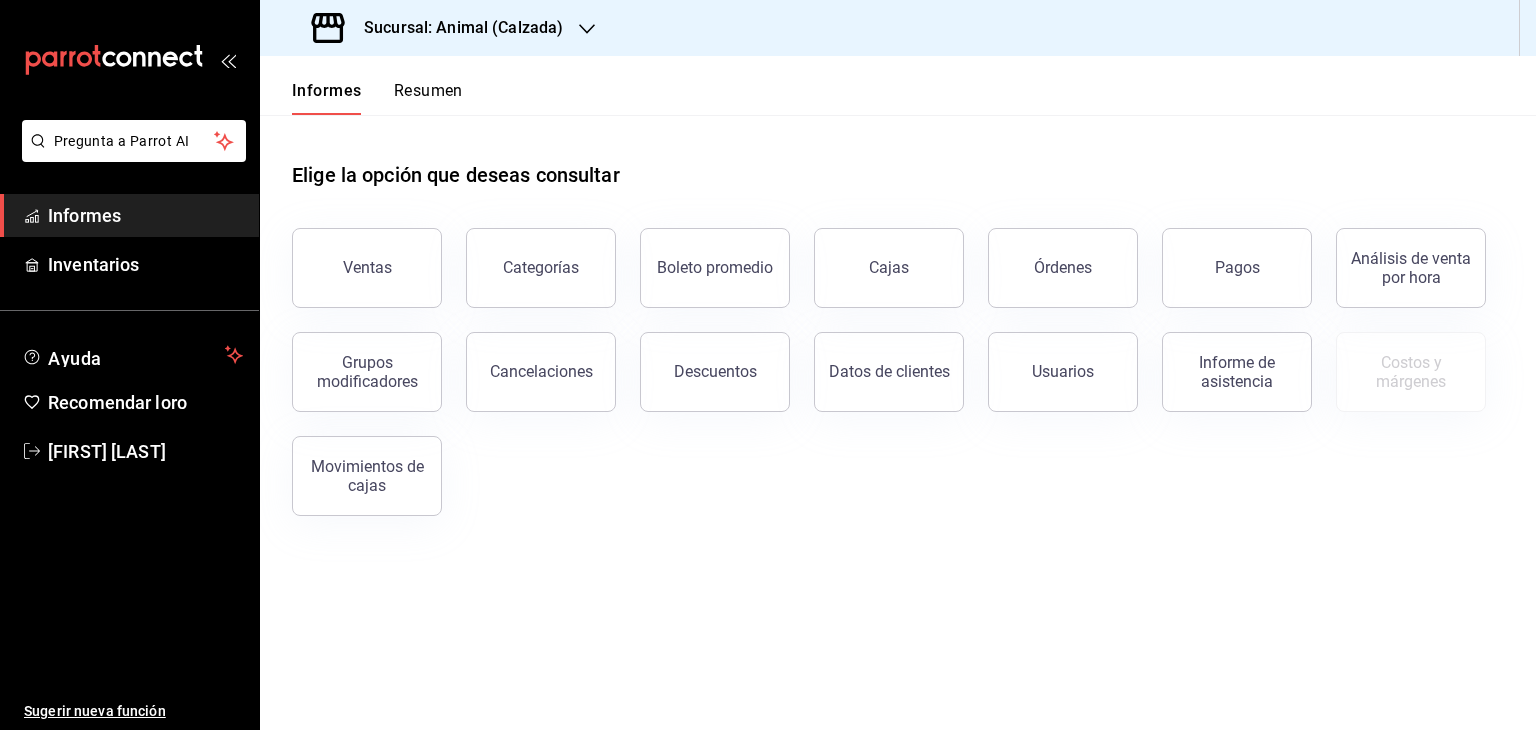click on "Elige la opción que deseas consultar Ventas Categorías Boleto promedio Cajas Órdenes Pagos Análisis de venta por hora Grupos modificadores Cancelaciones Descuentos Datos de clientes Usuarios Informe de asistencia Costos y márgenes Movimientos de cajas" at bounding box center [898, 331] 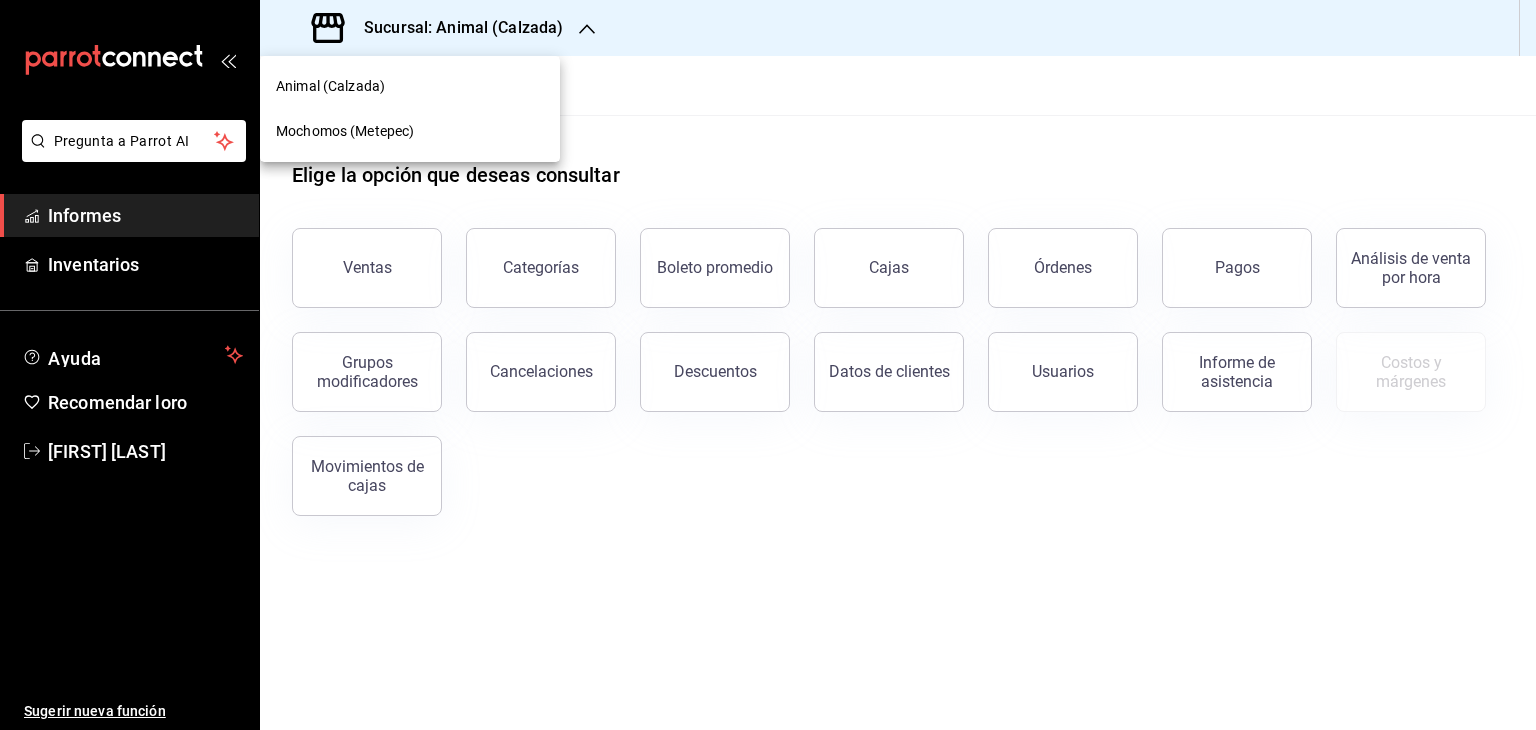 click on "Mochomos (Metepec)" at bounding box center (410, 131) 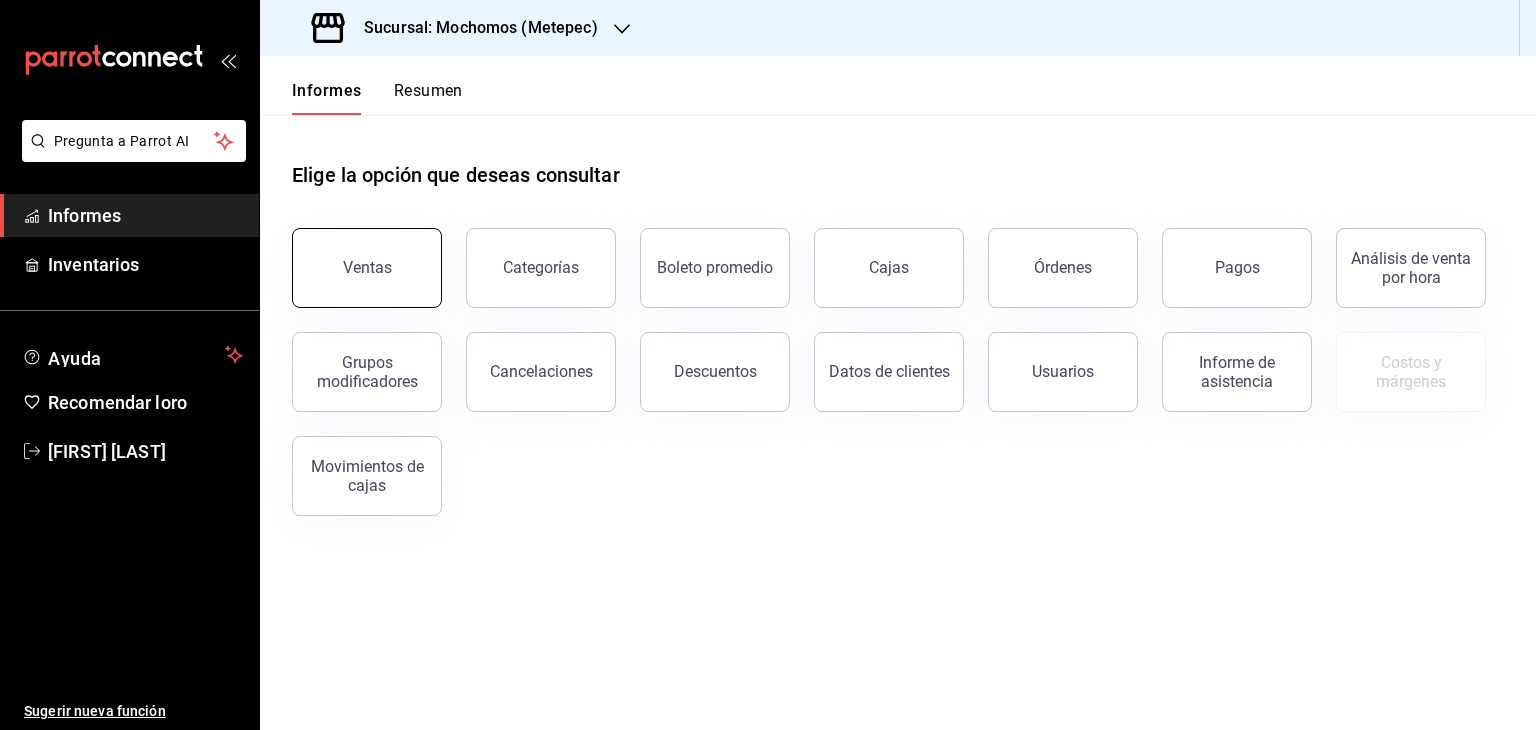 click on "Ventas" at bounding box center [367, 268] 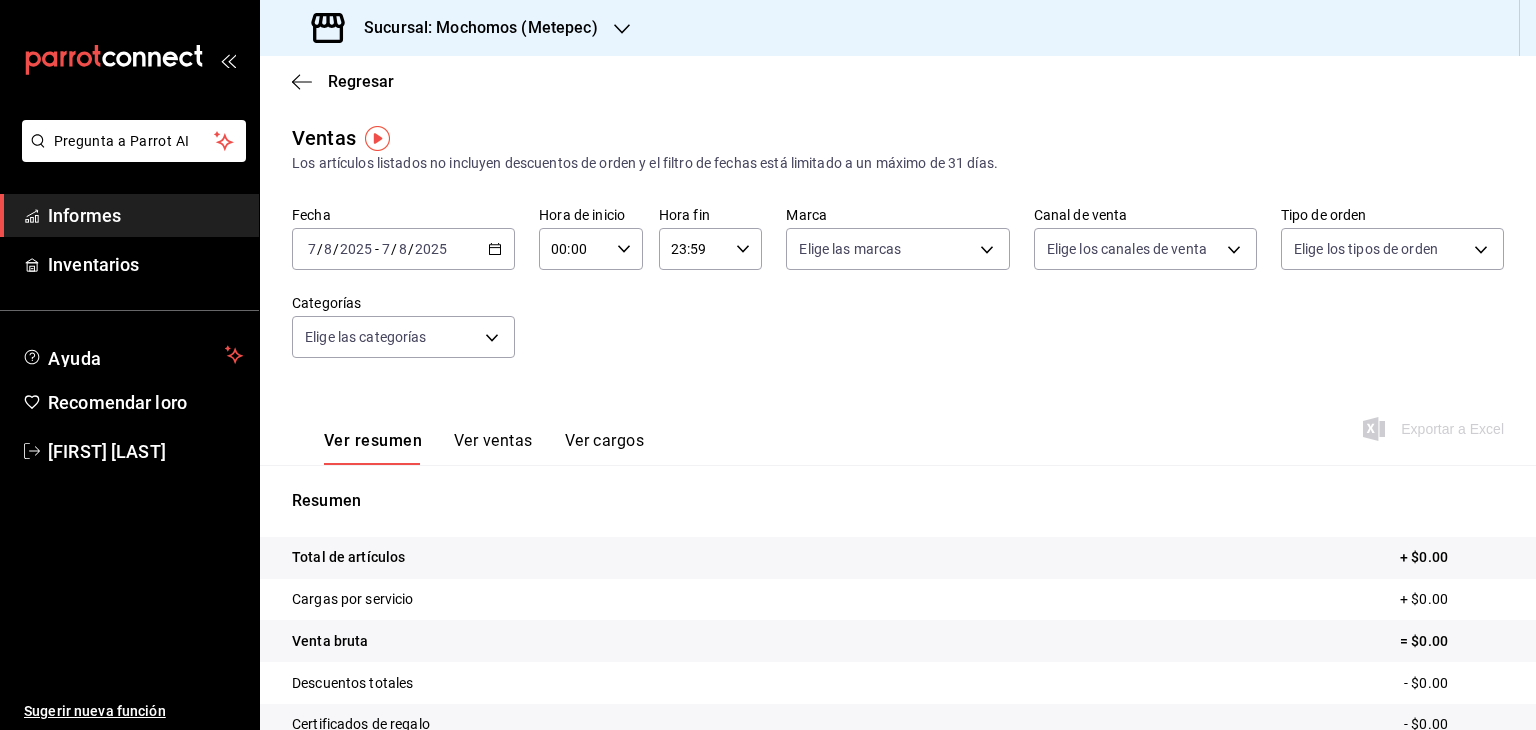 click on "2025-08-07 7 / 8 / 2025 - 2025-08-07 7 / 8 / 2025" at bounding box center (403, 249) 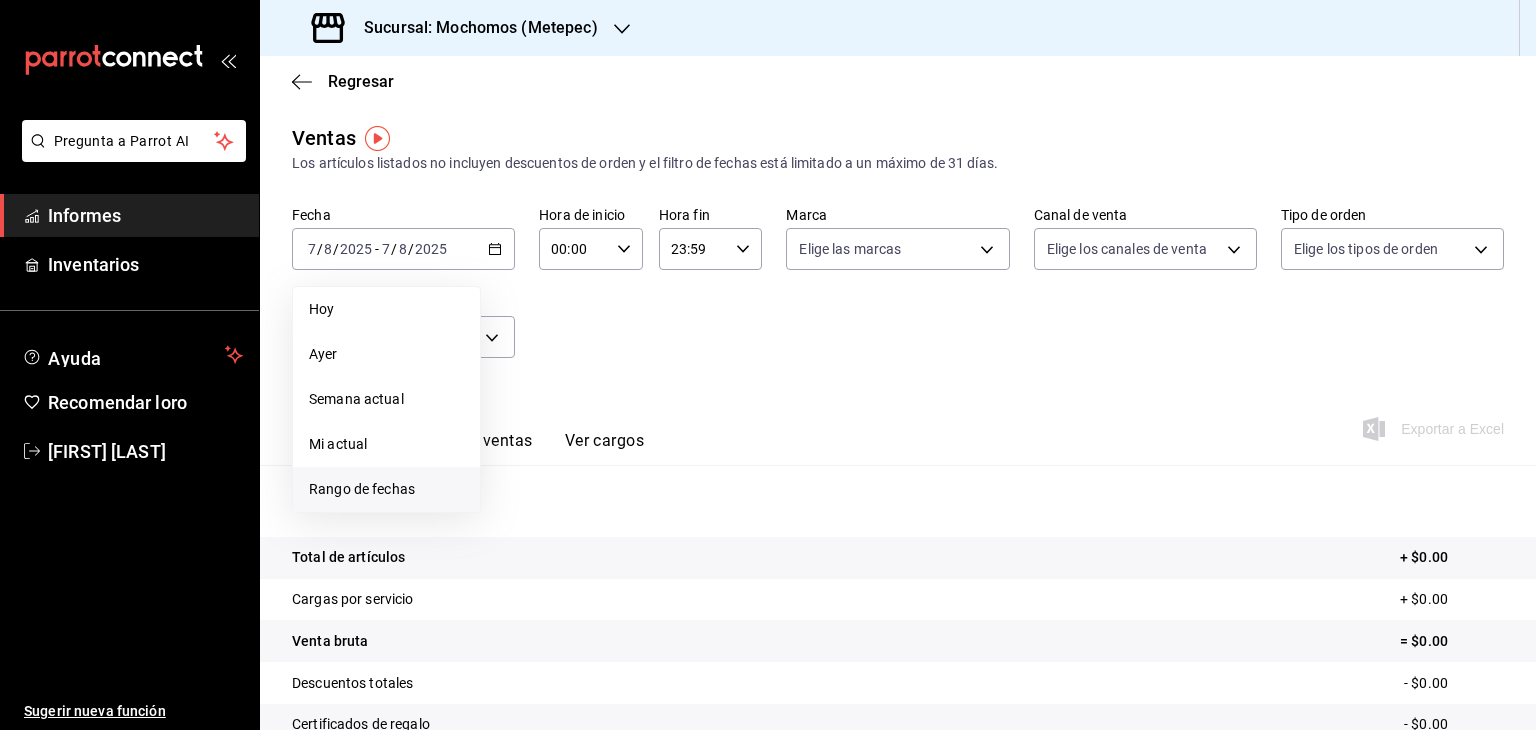 click on "Rango de fechas" at bounding box center (386, 489) 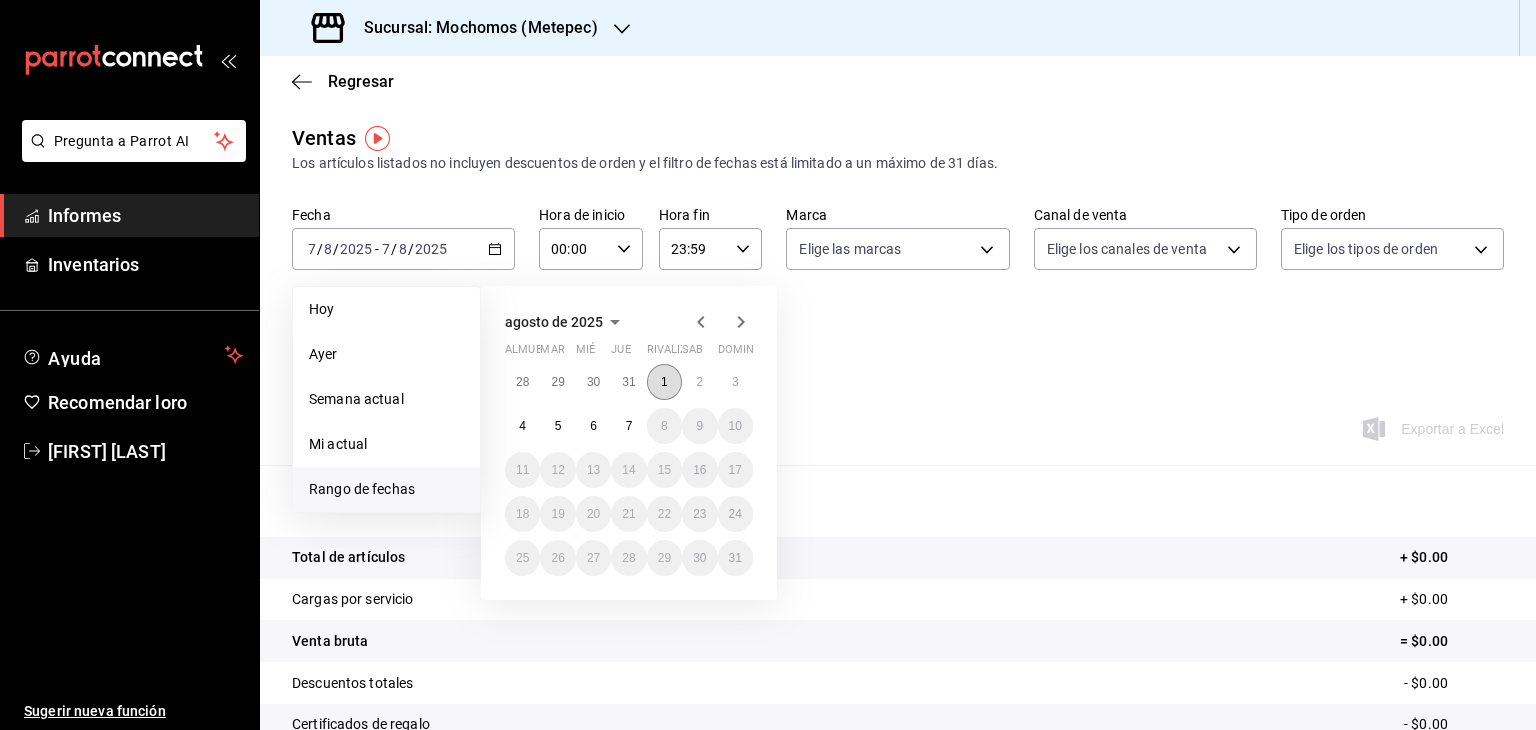 click on "1" at bounding box center [664, 382] 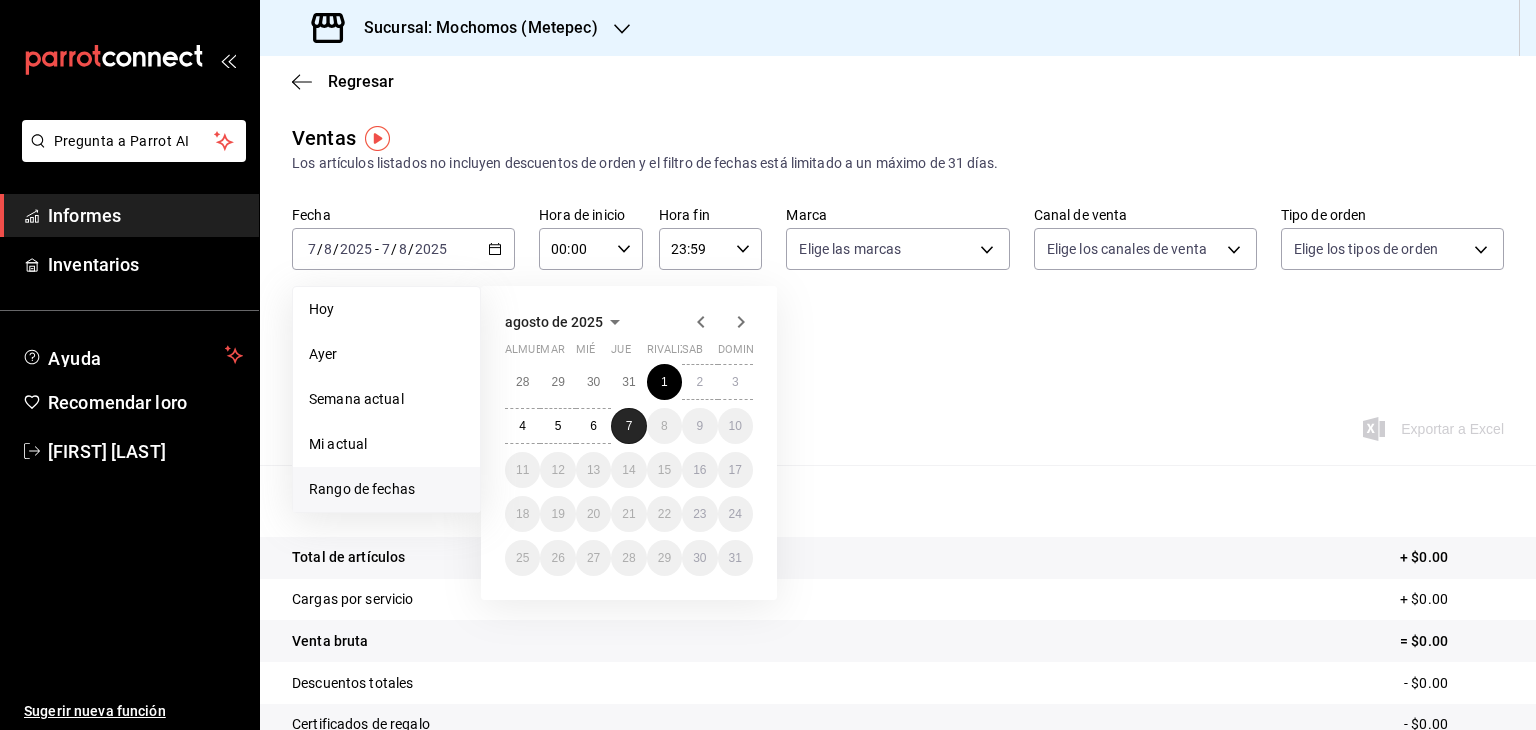 drag, startPoint x: 631, startPoint y: 432, endPoint x: 639, endPoint y: 439, distance: 10.630146 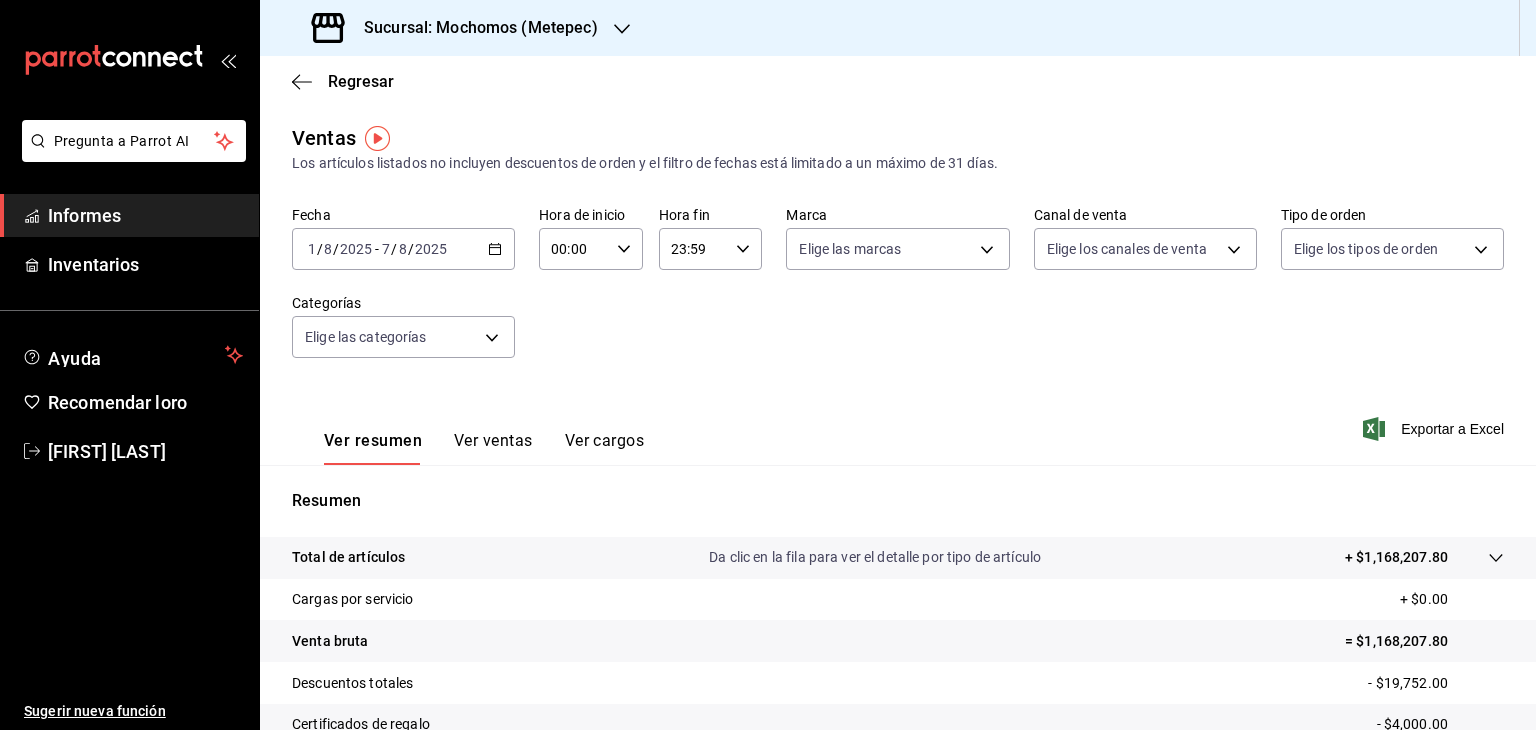 click on "00:00 Hora de inicio" at bounding box center (591, 249) 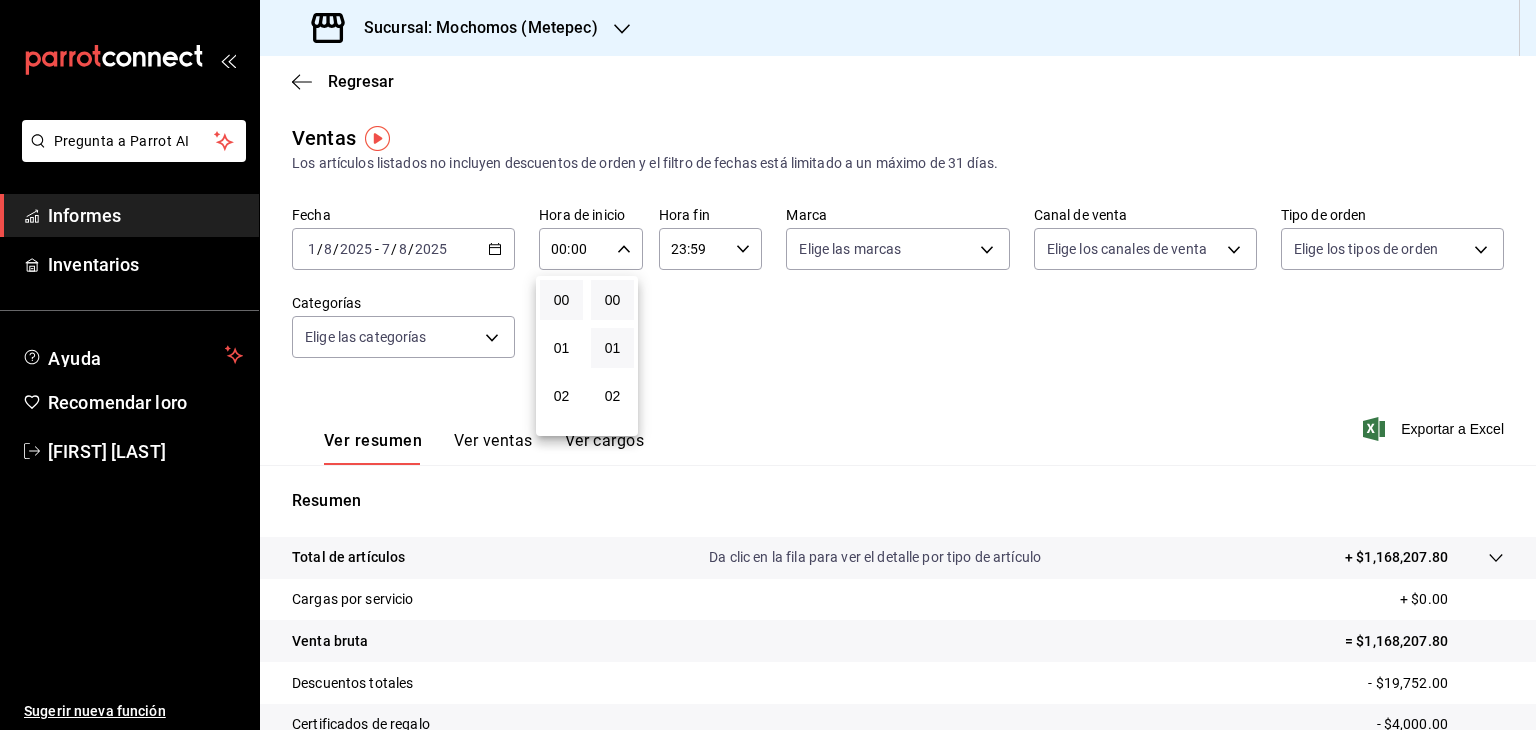 scroll, scrollTop: 112, scrollLeft: 0, axis: vertical 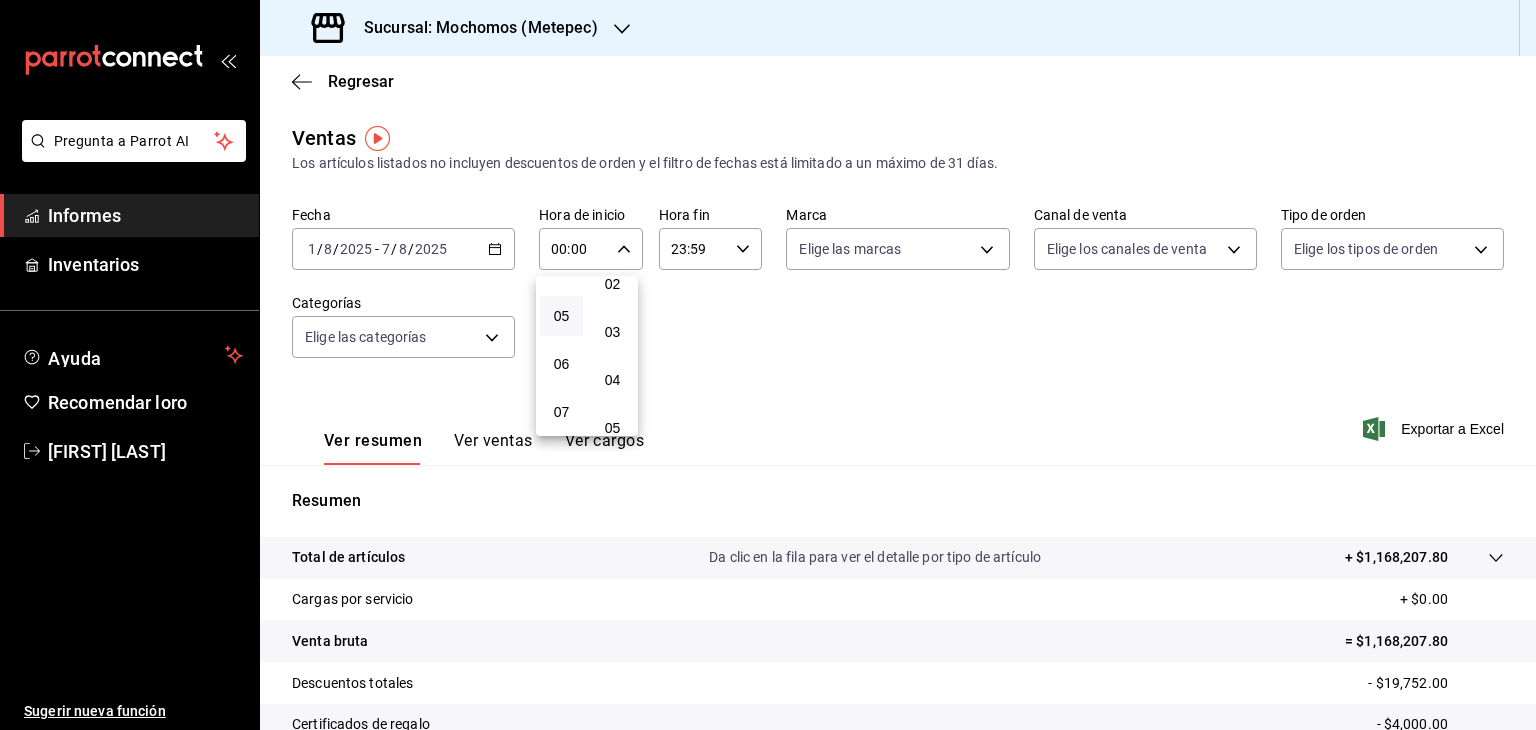 click on "05" at bounding box center [561, 316] 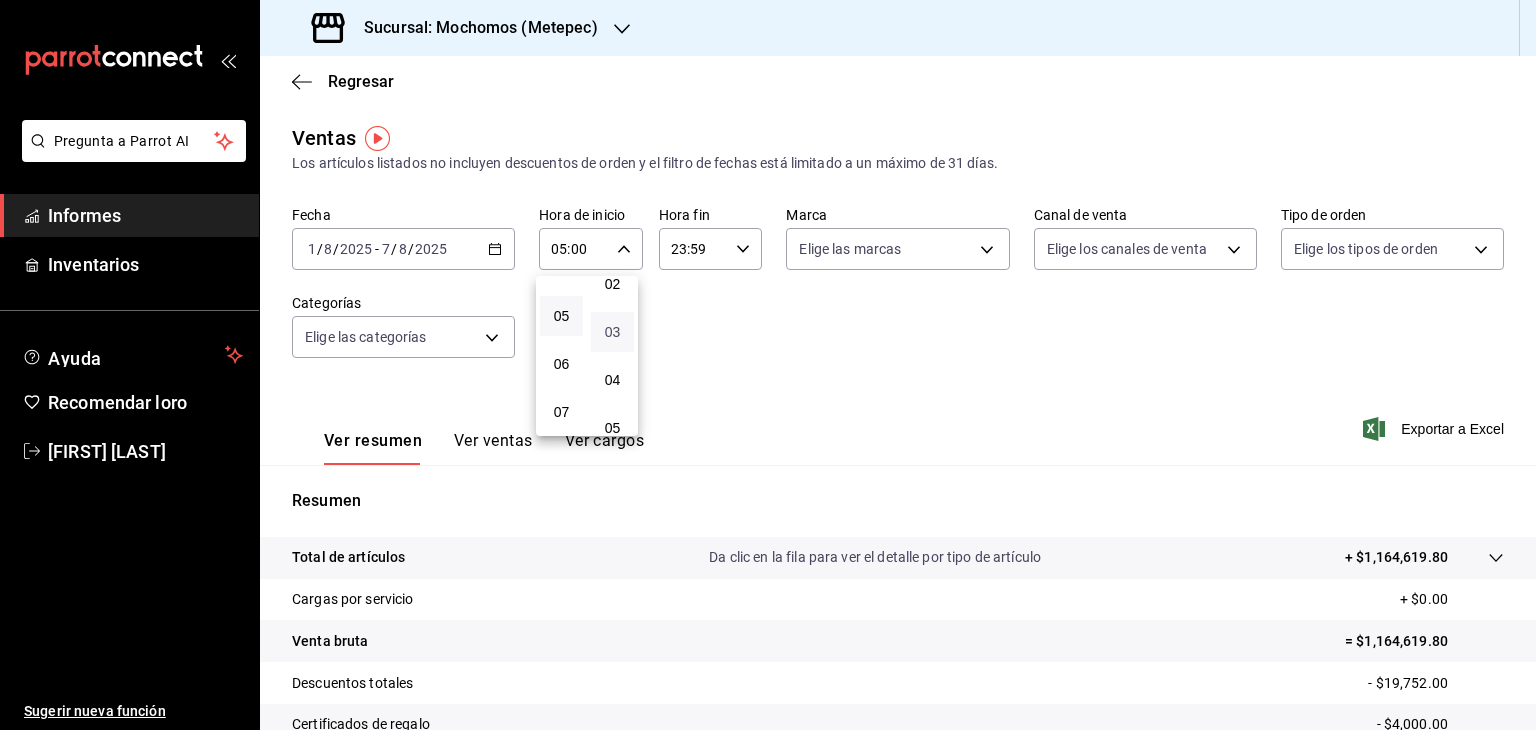 scroll, scrollTop: 0, scrollLeft: 0, axis: both 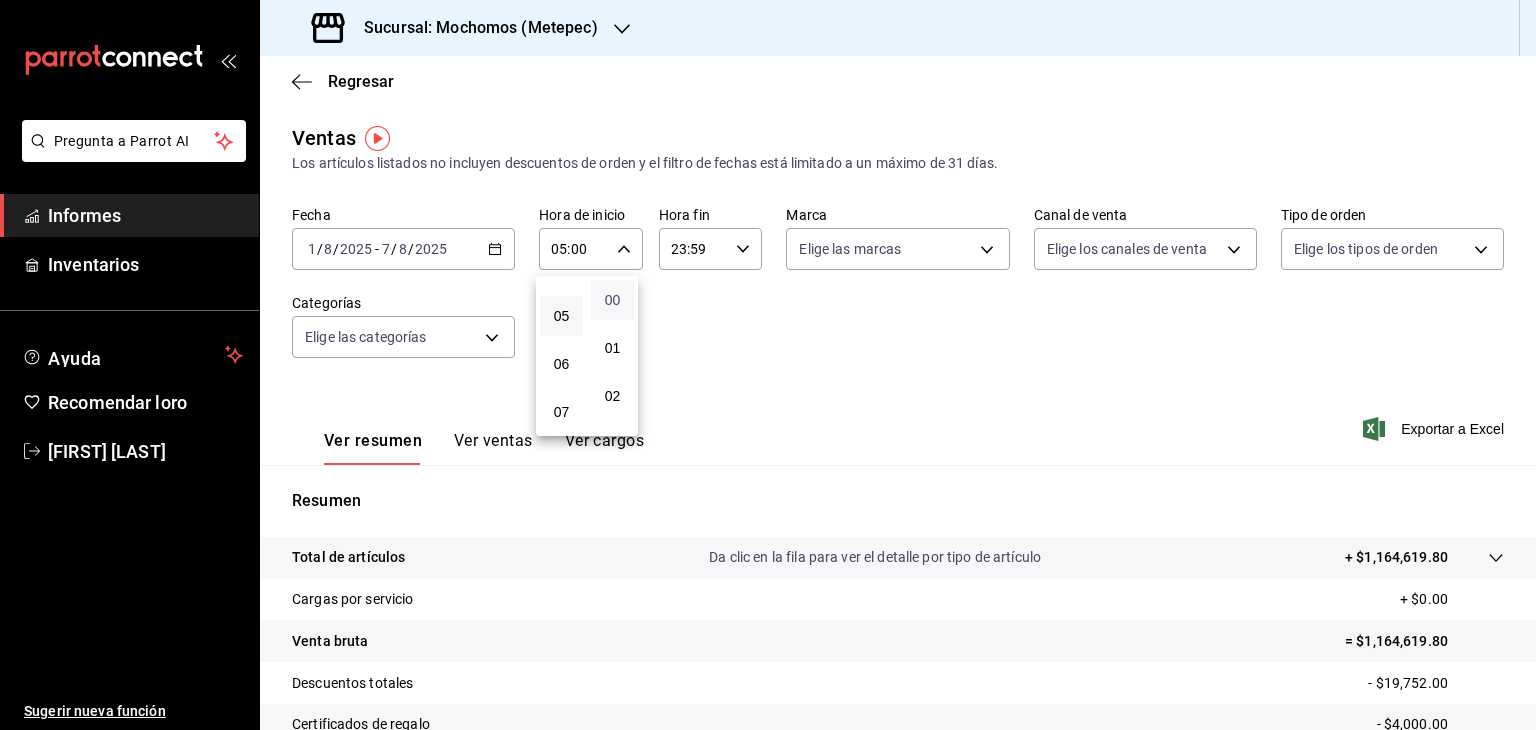 click on "00" at bounding box center [613, 300] 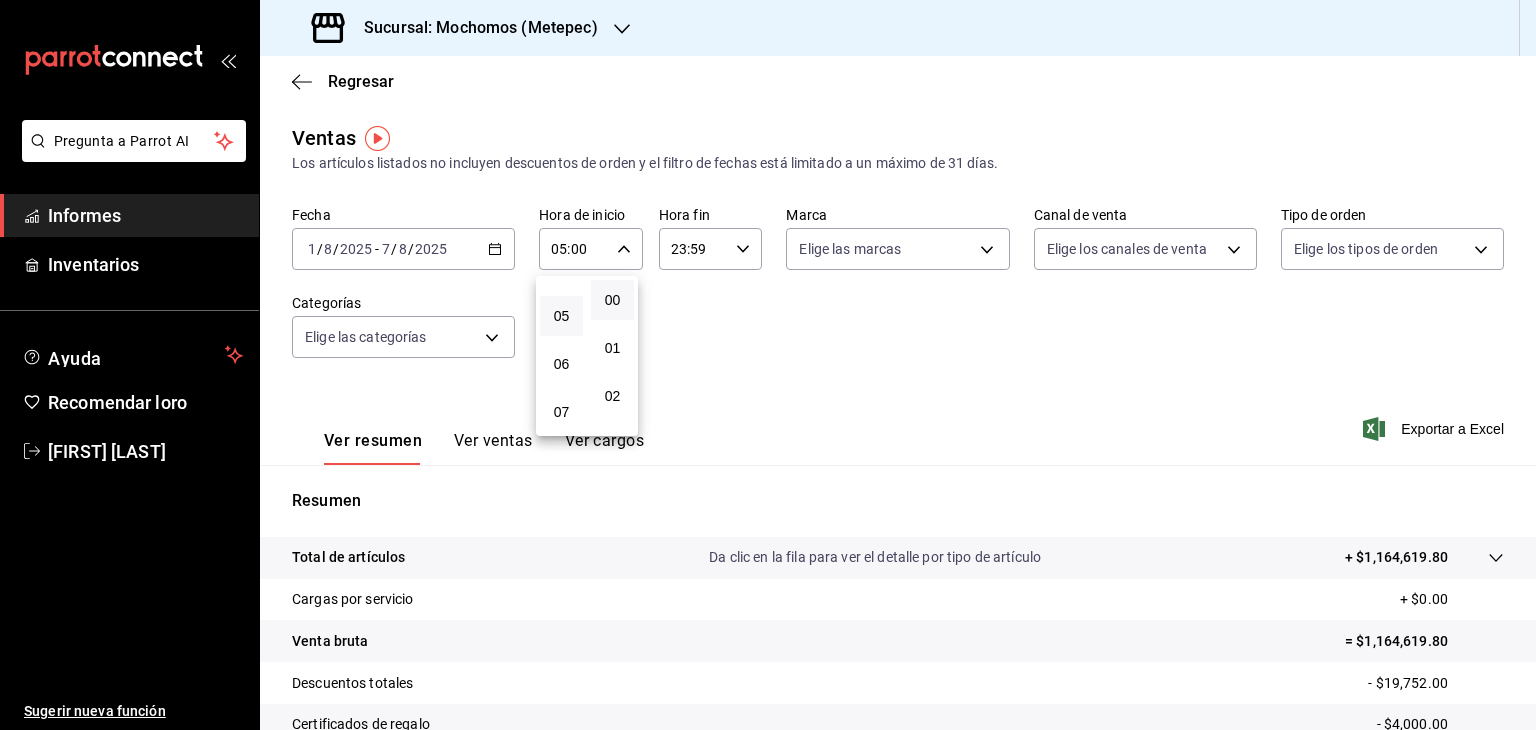 click at bounding box center (768, 365) 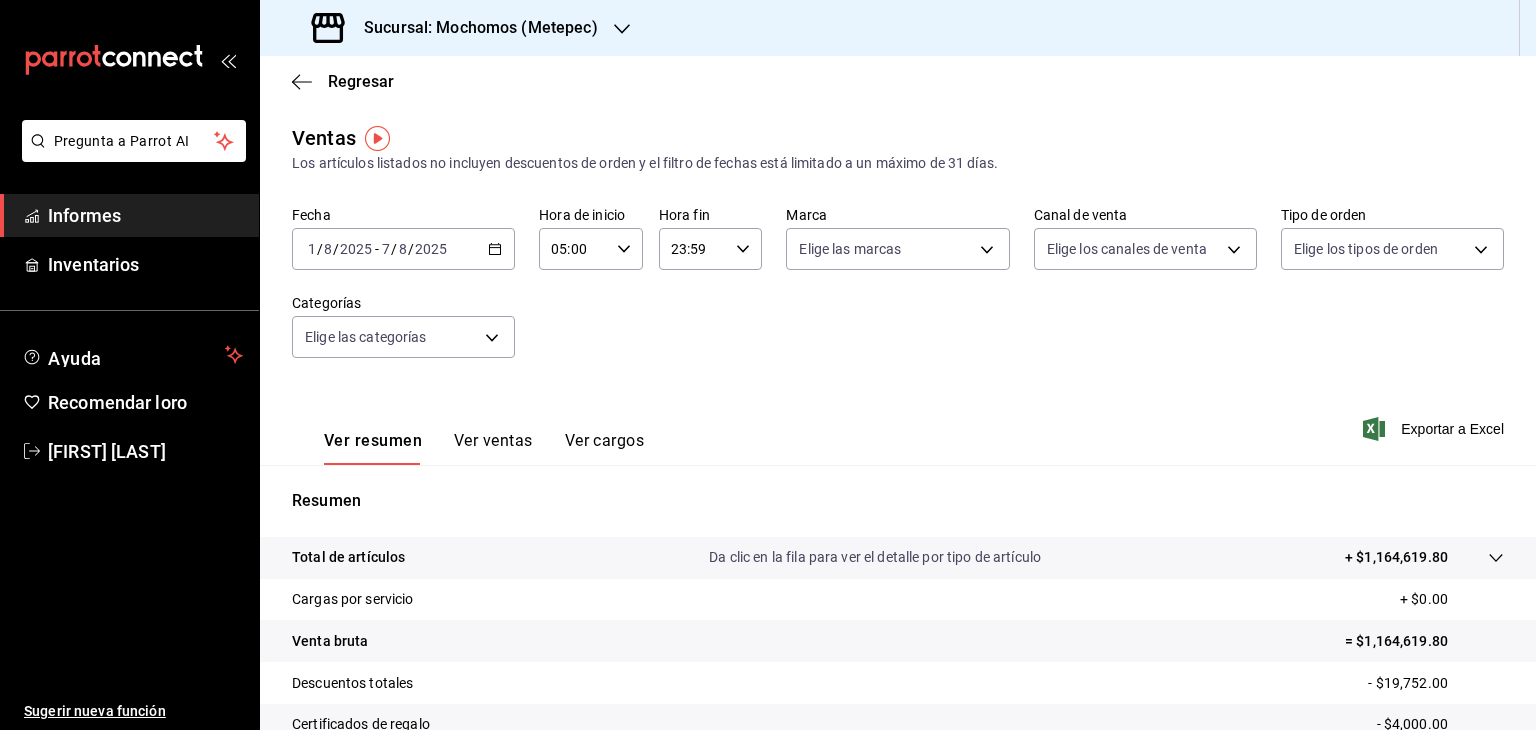 click on "23:59 Hora fin" at bounding box center [711, 249] 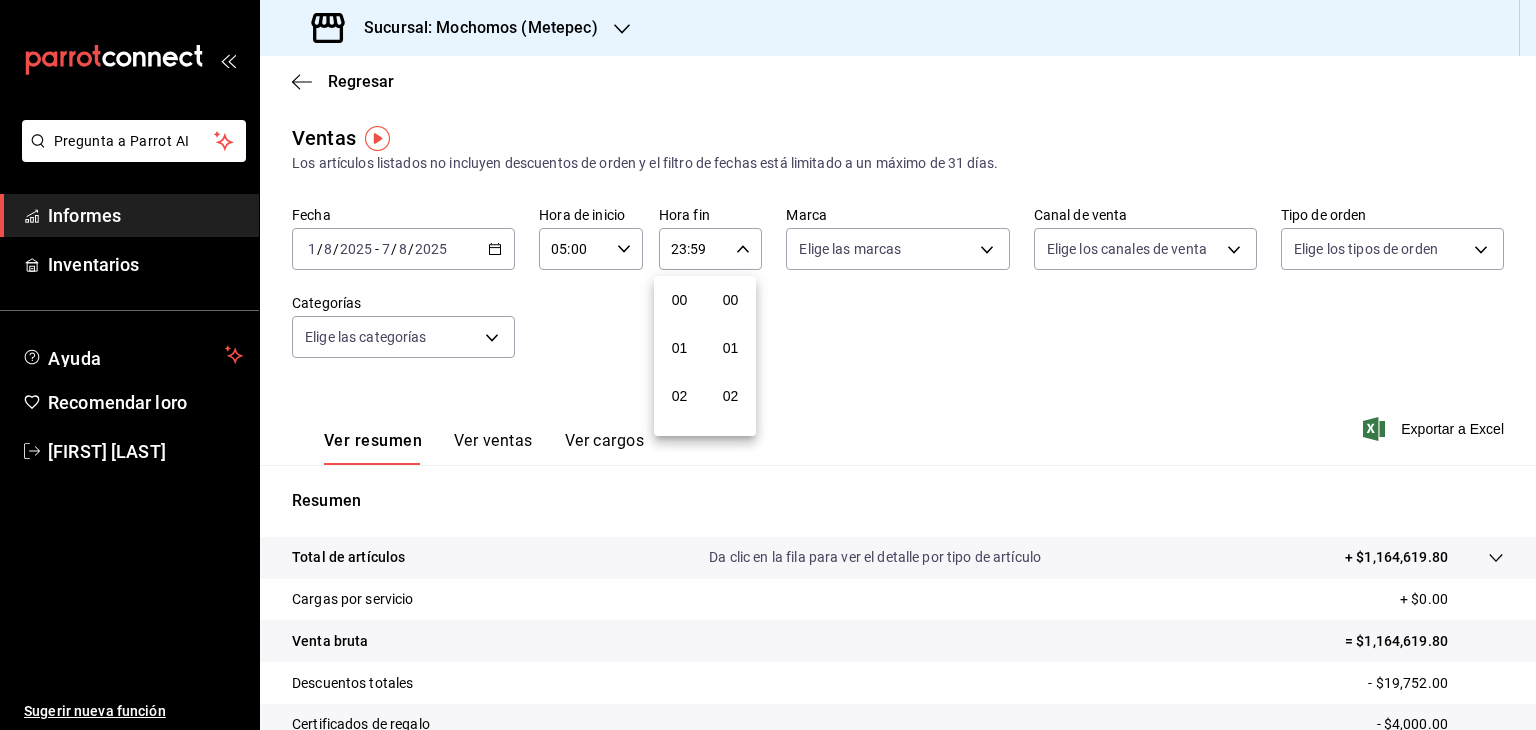 scroll, scrollTop: 1011, scrollLeft: 0, axis: vertical 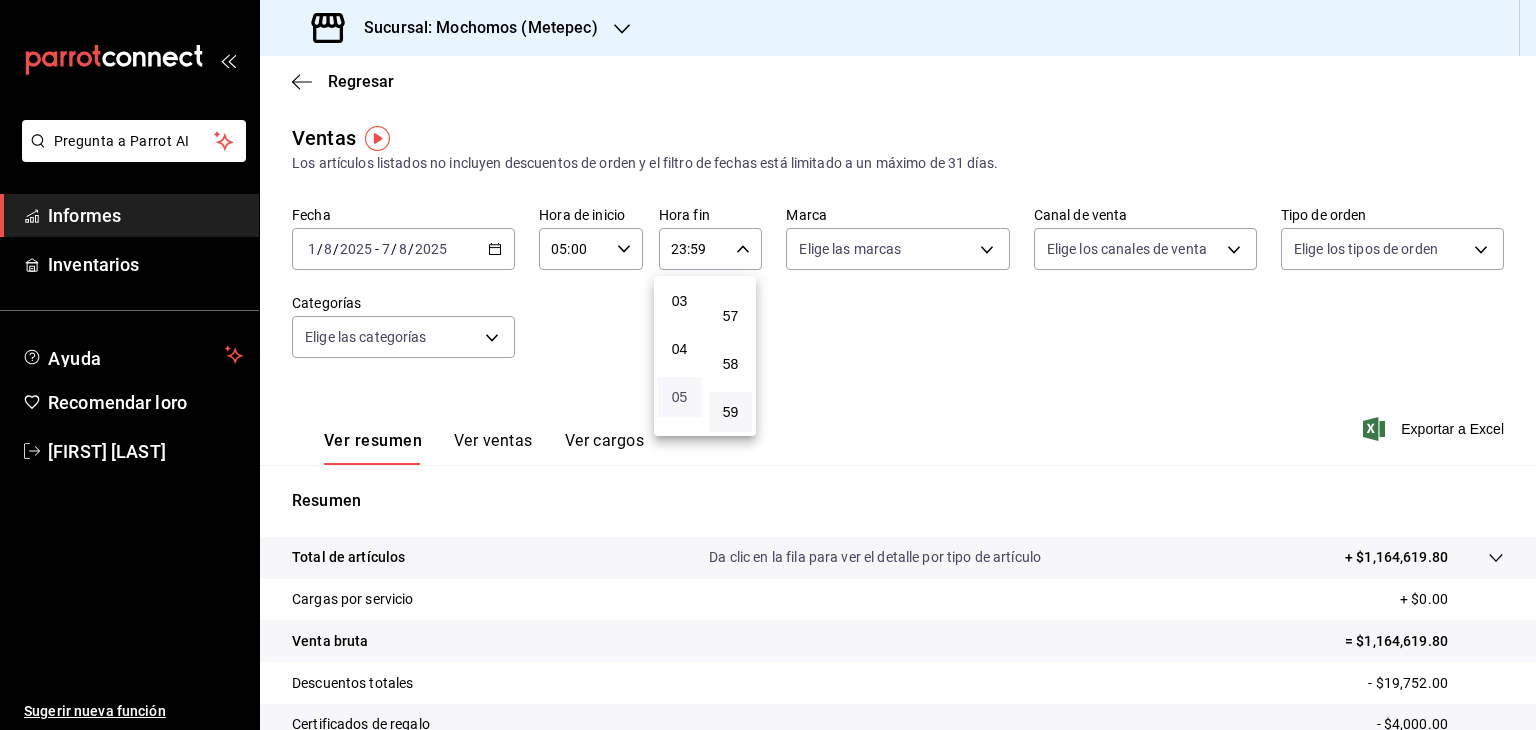 click on "05" at bounding box center [680, 397] 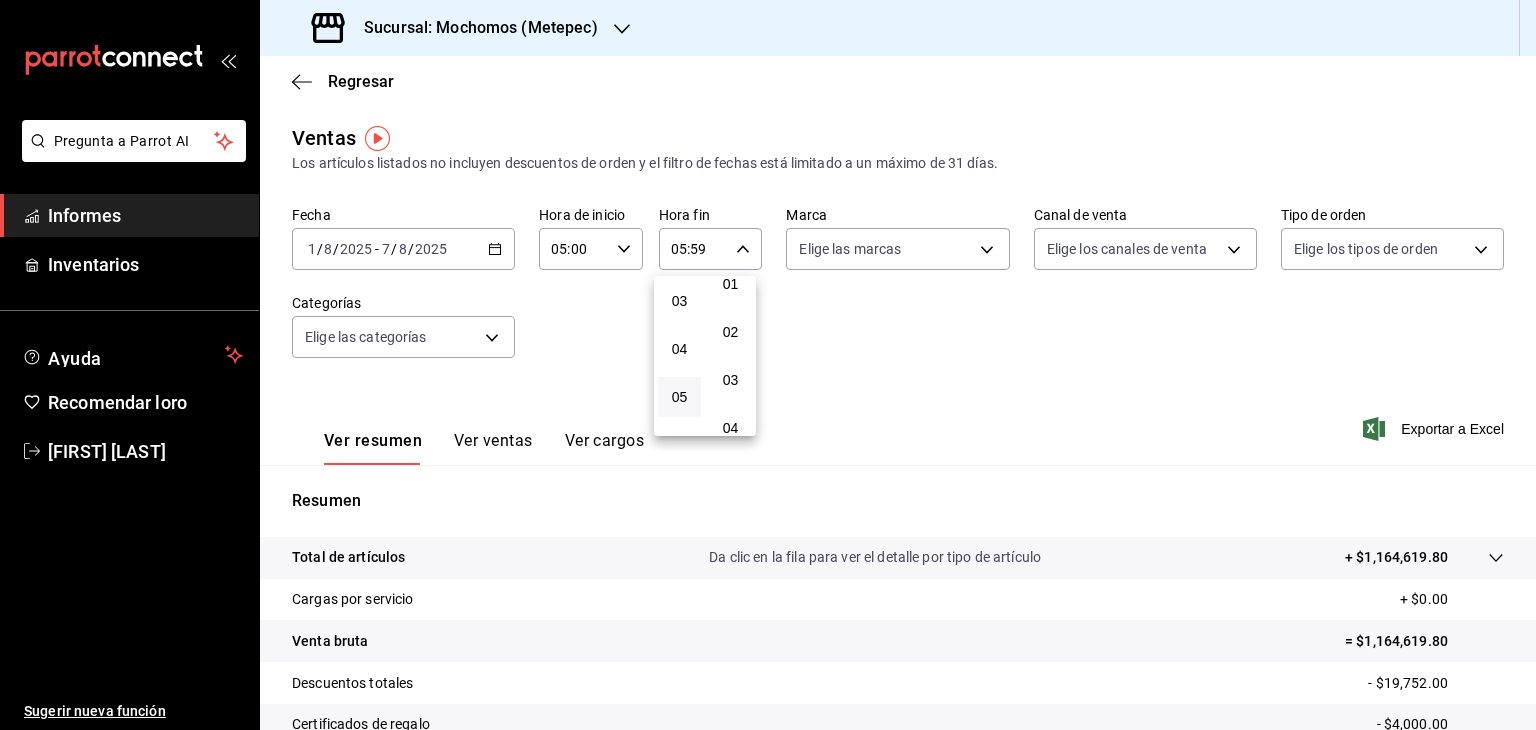scroll, scrollTop: 0, scrollLeft: 0, axis: both 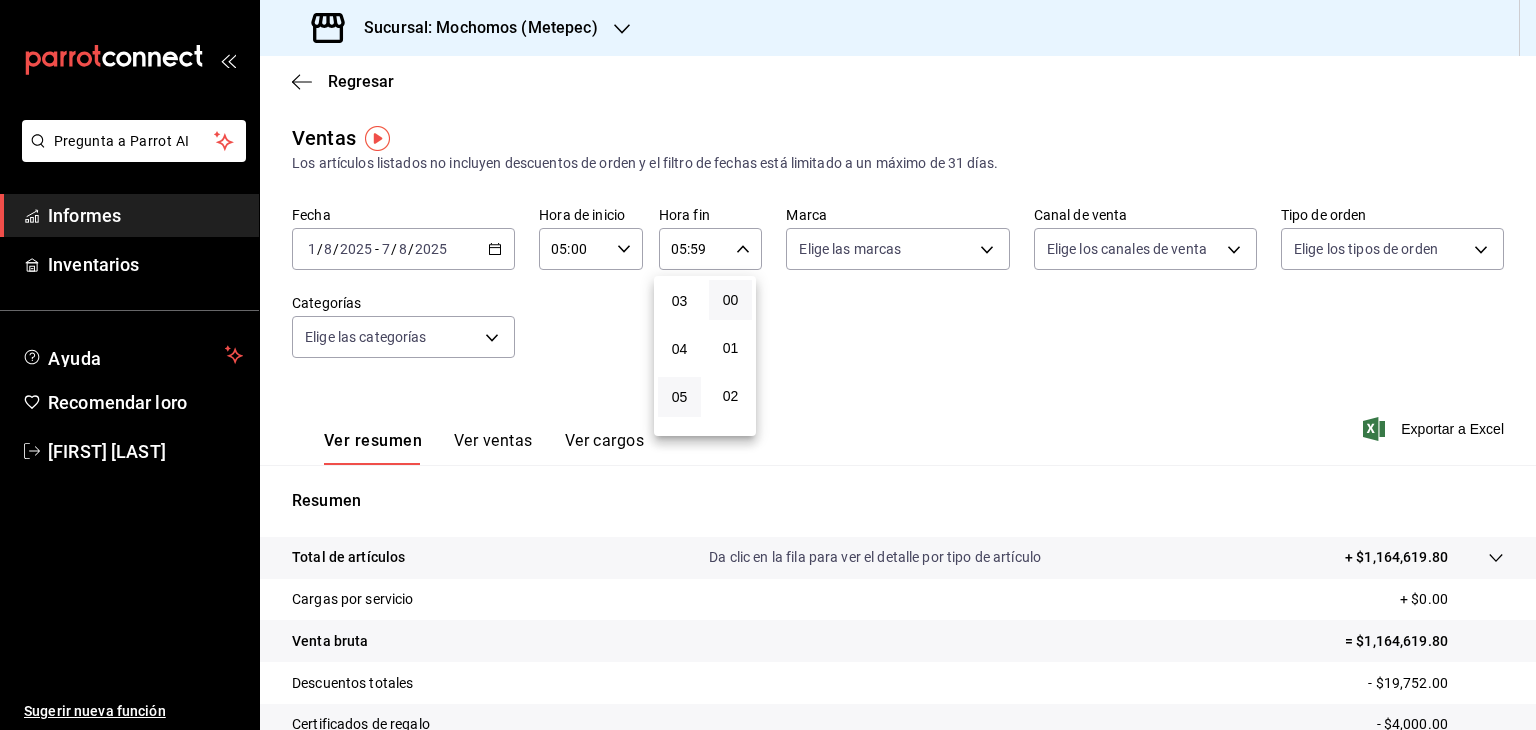 click on "00" at bounding box center (730, 300) 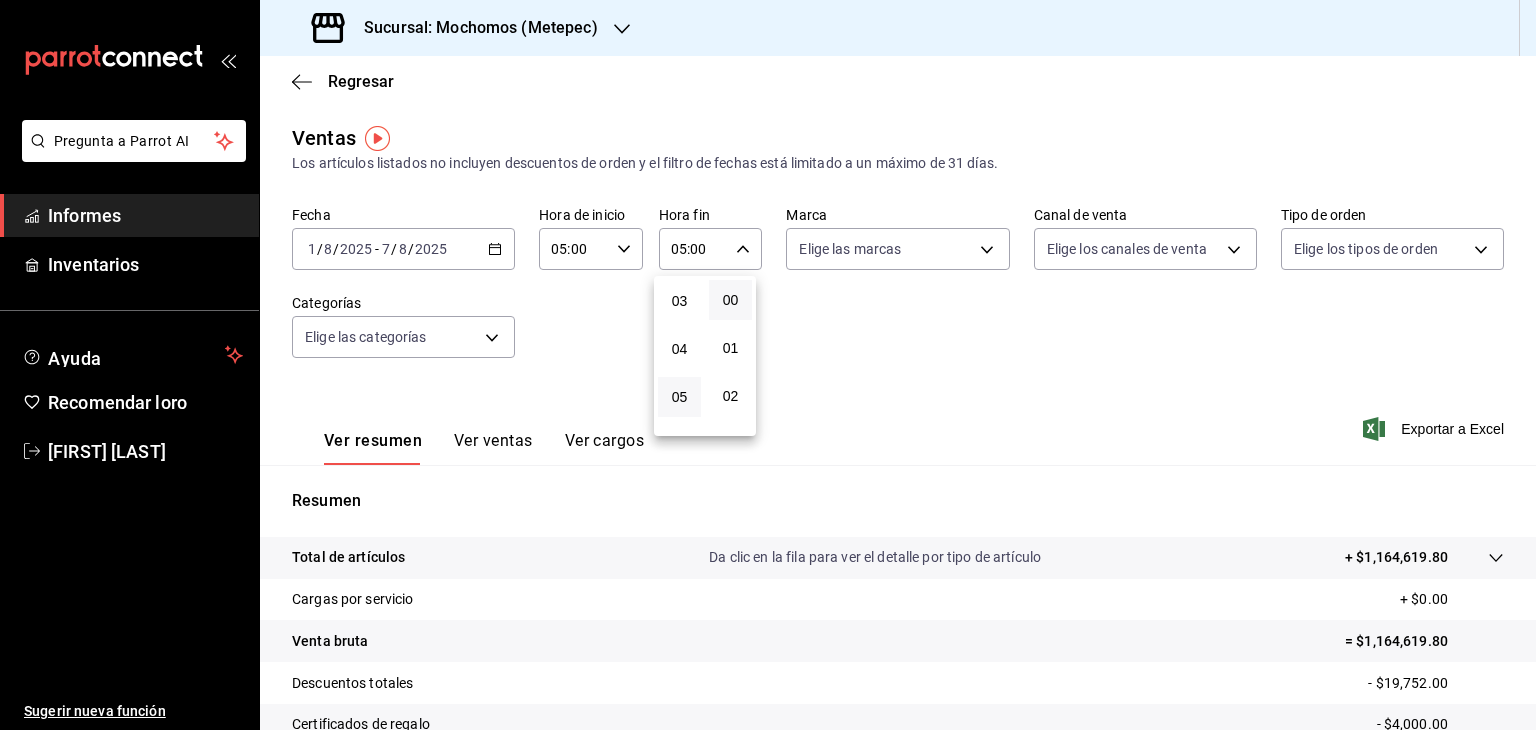 click at bounding box center [768, 365] 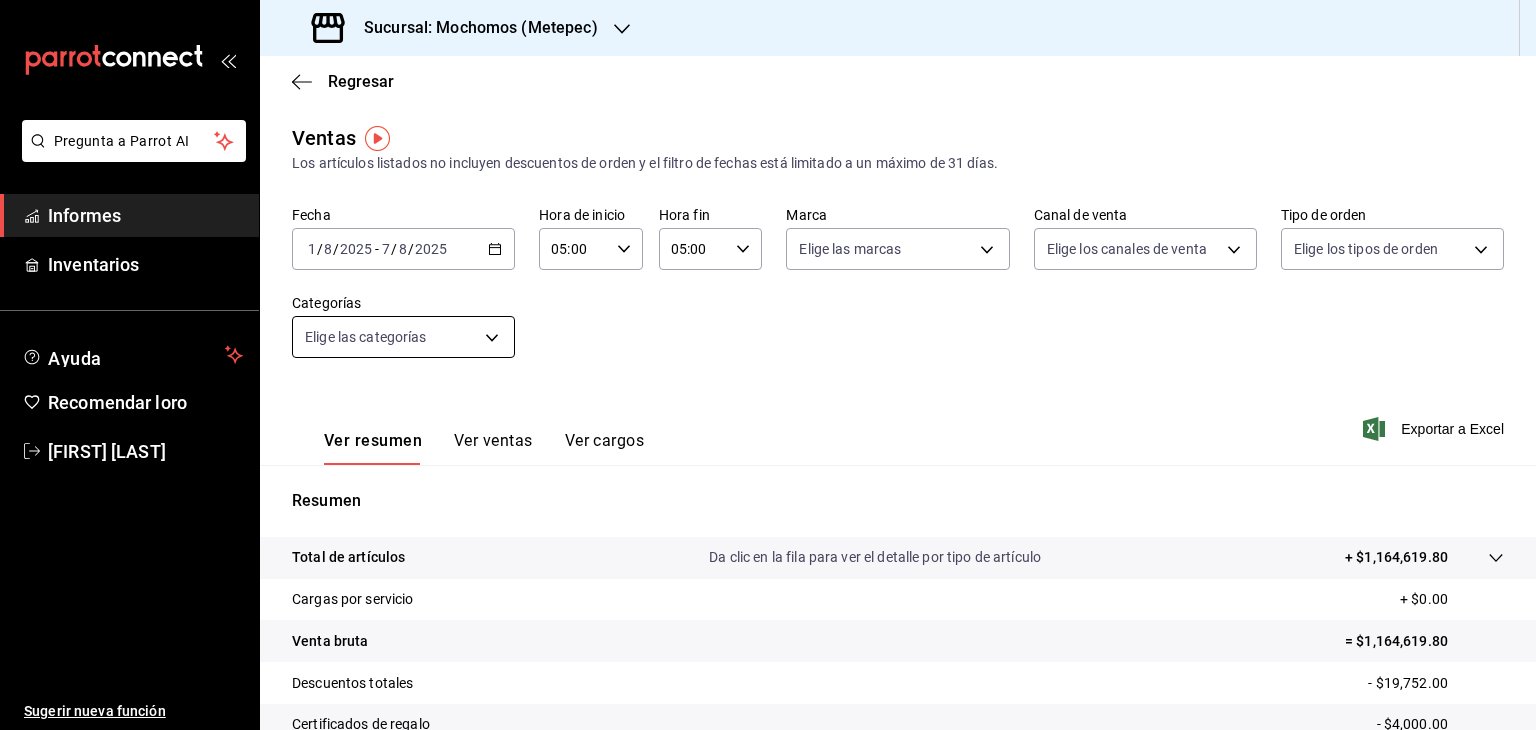 click on "Pregunta a Parrot AI Informes   Inventarios   Ayuda Recomendar loro   [FIRST] [LAST]   Sugerir nueva función   Sucursal: [CITY] ([STATE]) Regresar Ventas Los artículos listados no incluyen descuentos de orden y el filtro de fechas está limitado a un máximo de 31 días. Fecha 2025-08-01 1 / 8 / 2025 - 2025-08-07 7 / 8 / 2025 Hora de inicio 05:00 Hora de inicio Hora fin 05:00 Hora fin Marca Elige las marcas Canal de venta Elige los canales de venta Tipo de orden Elige los tipos de orden Categorías Elige las categorías Ver resumen Ver ventas Ver cargos Exportar a Excel Resumen Total de artículos Da clic en la fila para ver el detalle por tipo de artículo + $1,164,619.80 Cargas por servicio + $0.00 Venta bruta = $1,164,619.80 Descuentos totales - $19,752.00 Certificados de regalo - $4,000.00 Venta total = $1,140,867.80 Impuestos - $157,361.08 Venta neta = $983,506.72 Texto original Valora esta traducción Tu opinión servirá para ayudar a mejorar el Traductor de Google Ver video tutorial Informes" at bounding box center (768, 365) 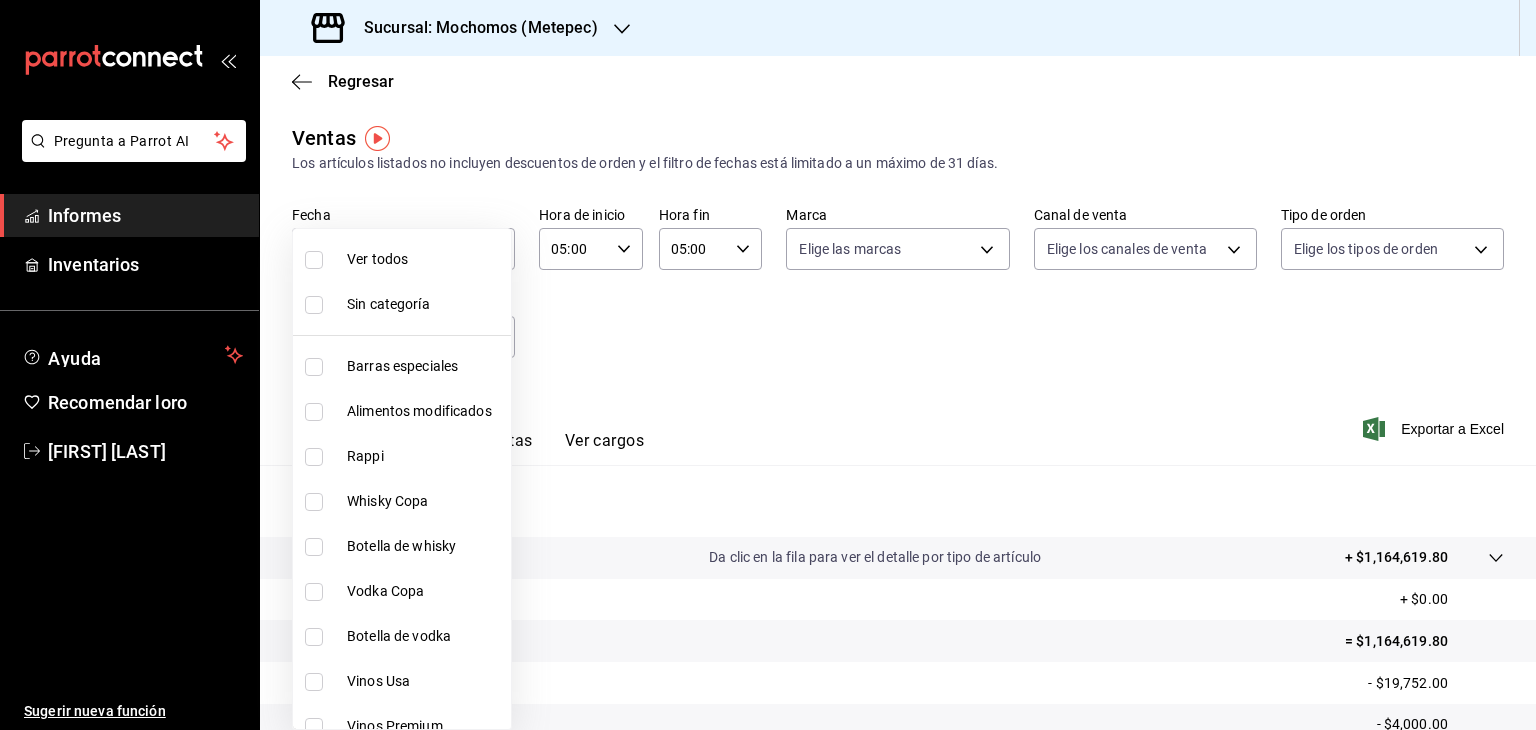 drag, startPoint x: 445, startPoint y: 275, endPoint x: 448, endPoint y: 290, distance: 15.297058 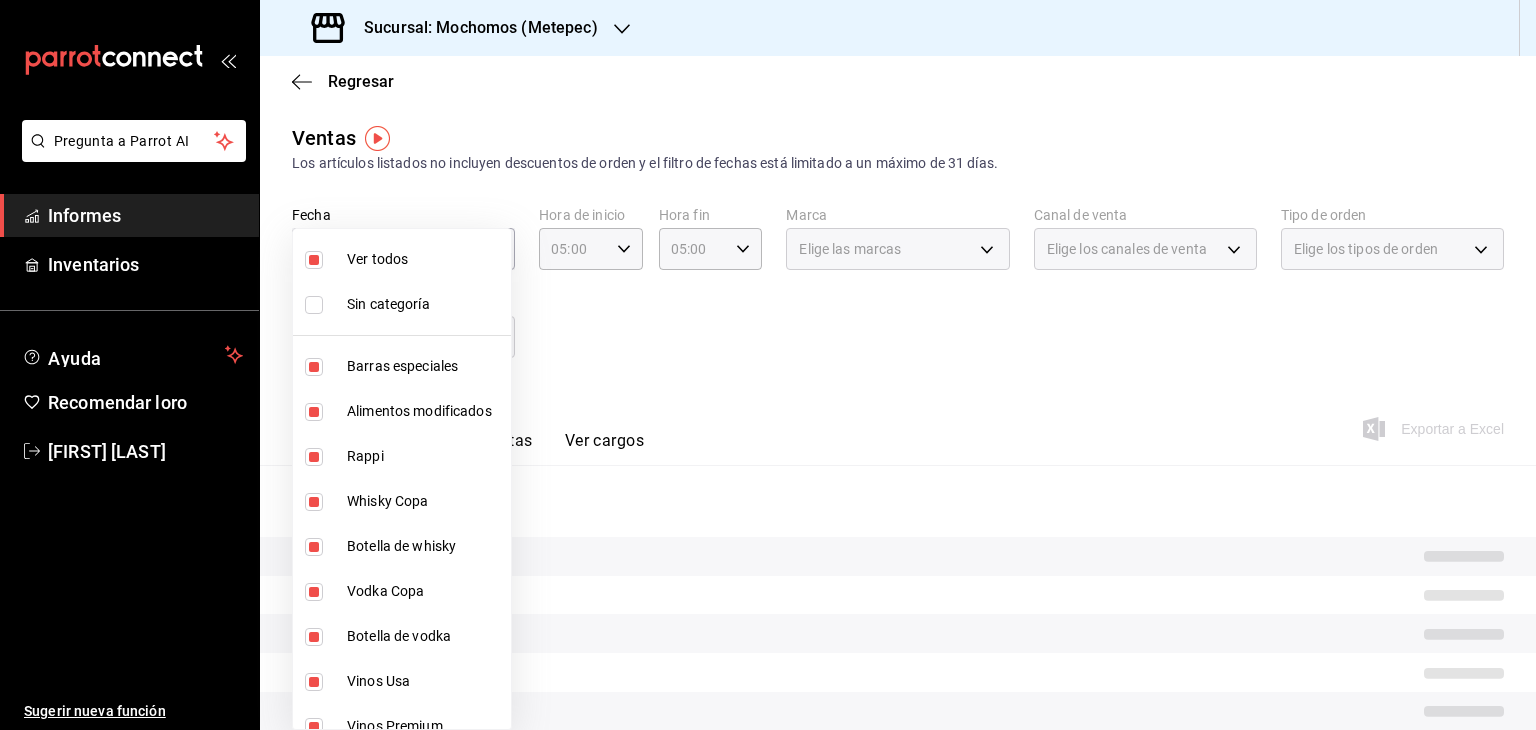 click at bounding box center [768, 365] 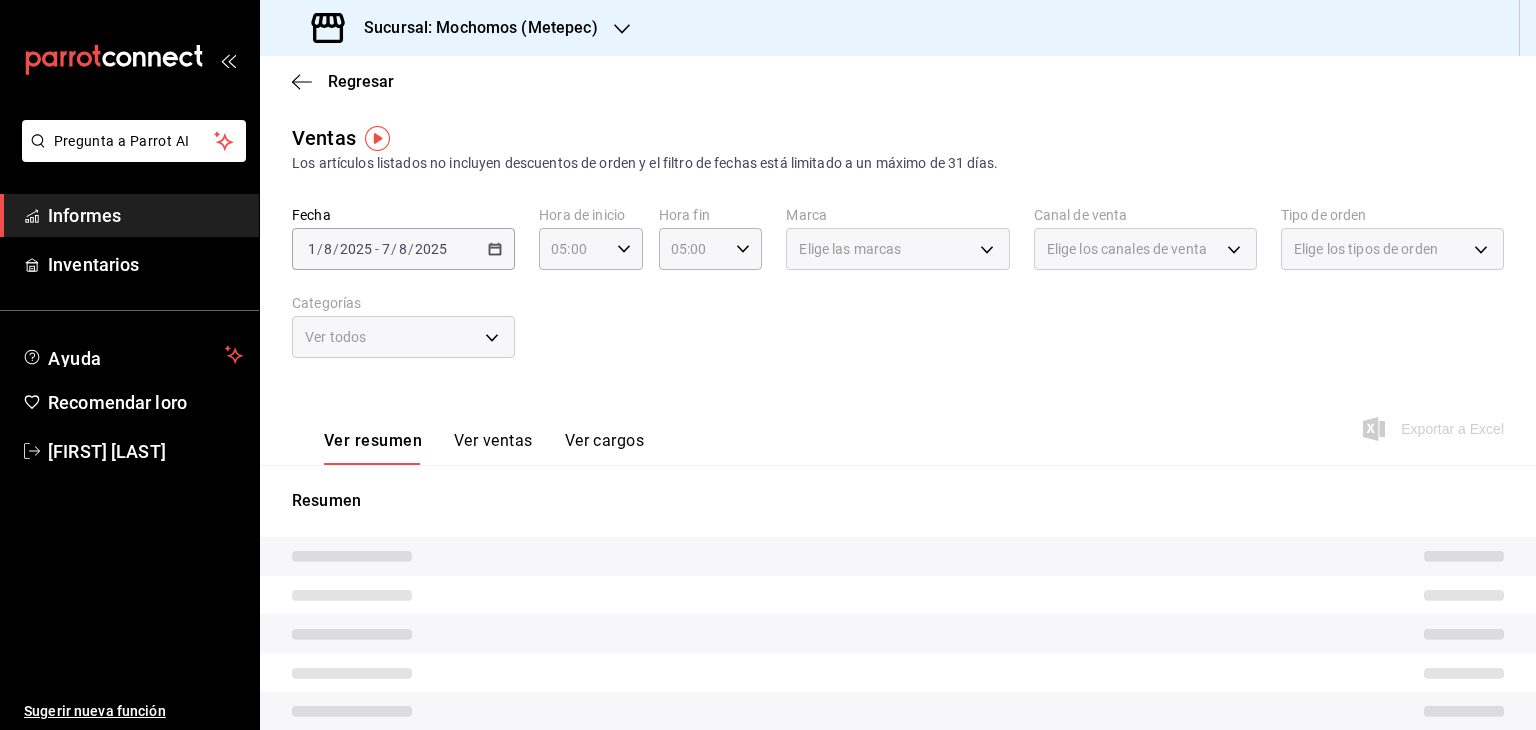 click on "Elige las marcas" at bounding box center [897, 249] 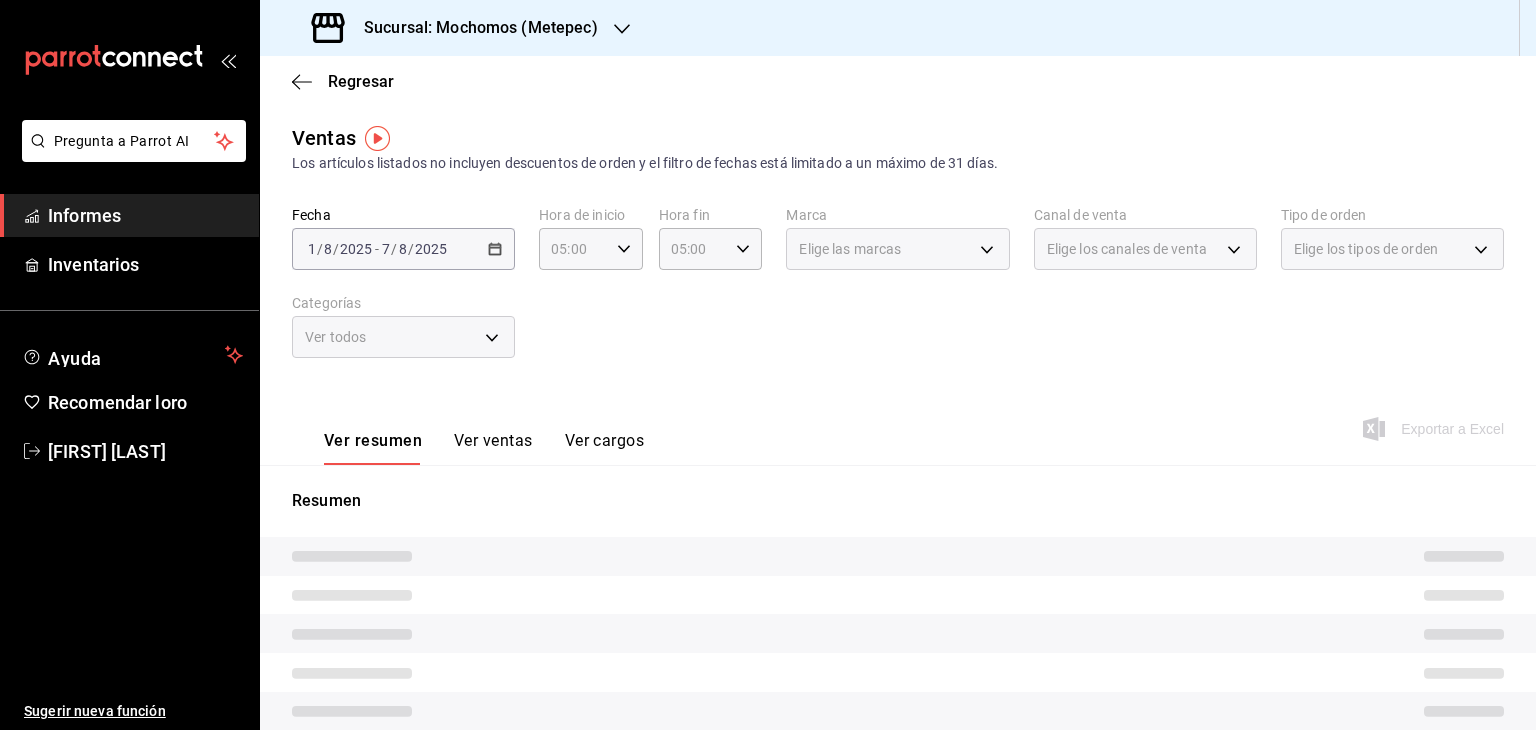 click on "Elige las marcas" at bounding box center (897, 249) 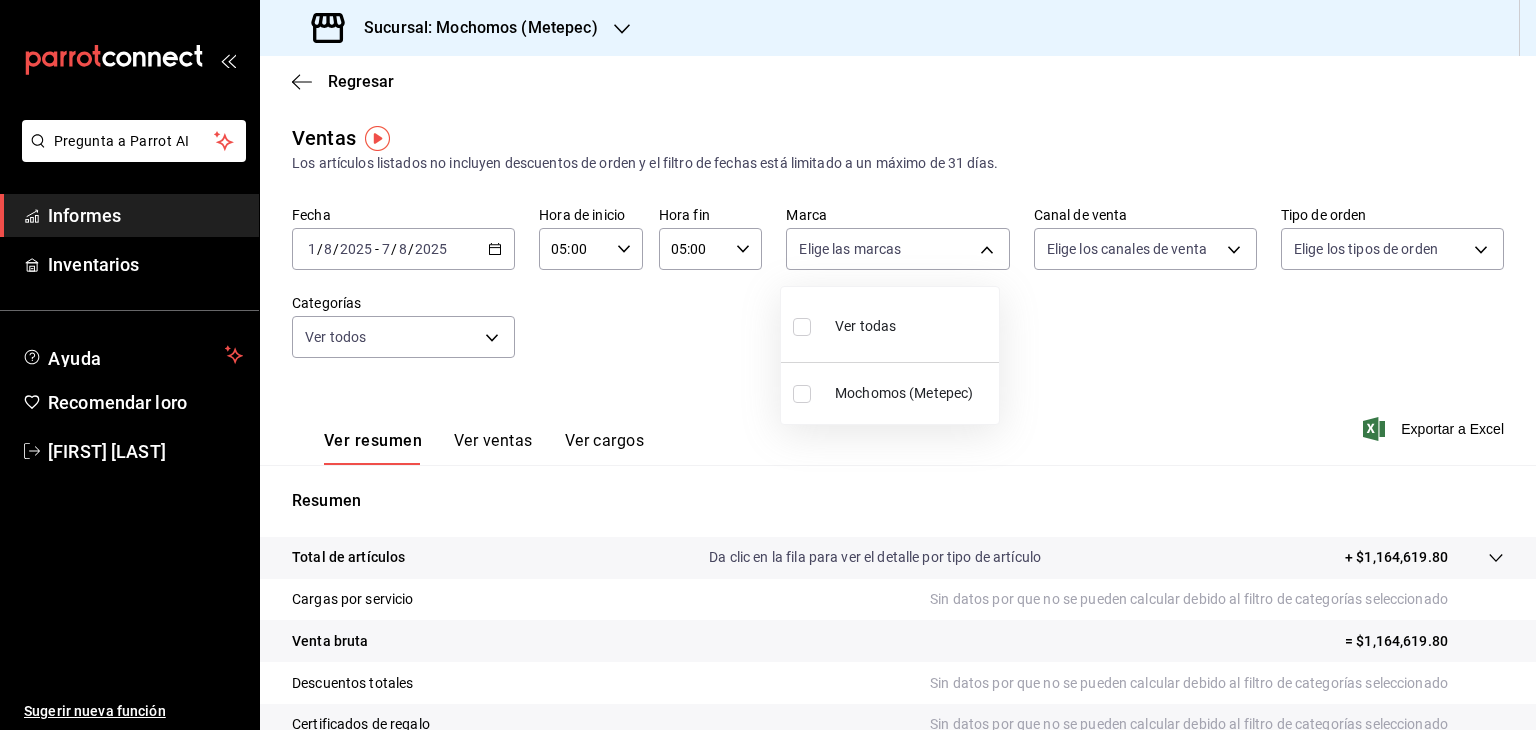 click on "Pregunta a Parrot AI Informes   Inventarios   Ayuda Recomendar loro   [FIRST] [LAST]   Sugerir nueva función   Sucursal: [CITY] ([STATE]) Regresar Ventas Los artículos listados no incluyen descuentos de orden y el filtro de fechas está limitado a un máximo de 31 días. Fecha 2025-08-01 1 / 8 / 2025 - 2025-08-07 7 / 8 / 2025 Hora de inicio 05:00 Hora de inicio Hora fin 05:00 Hora fin Marca Elige las marcas Canal de venta Elige los canales de venta Tipo de orden Elige los tipos de orden Categorías Ver todos Ver resumen Ver ventas Ver cargos Exportar a Excel Resumen Total de artículos Da clic en la fila para ver el detalle por tipo de artículo + $1,164,619.80 Cargas por servicio Sin datos por que no se pueden calcular debido al filtro de categorías seleccionado Venta bruta = $1,164,619.80 Descuentos totales Sin datos por que no se pueden calcular debido al filtro de categorías seleccionado Certificados de regalo Sin datos por que no se pueden calcular debido al filtro de categorías seleccionado" at bounding box center (768, 365) 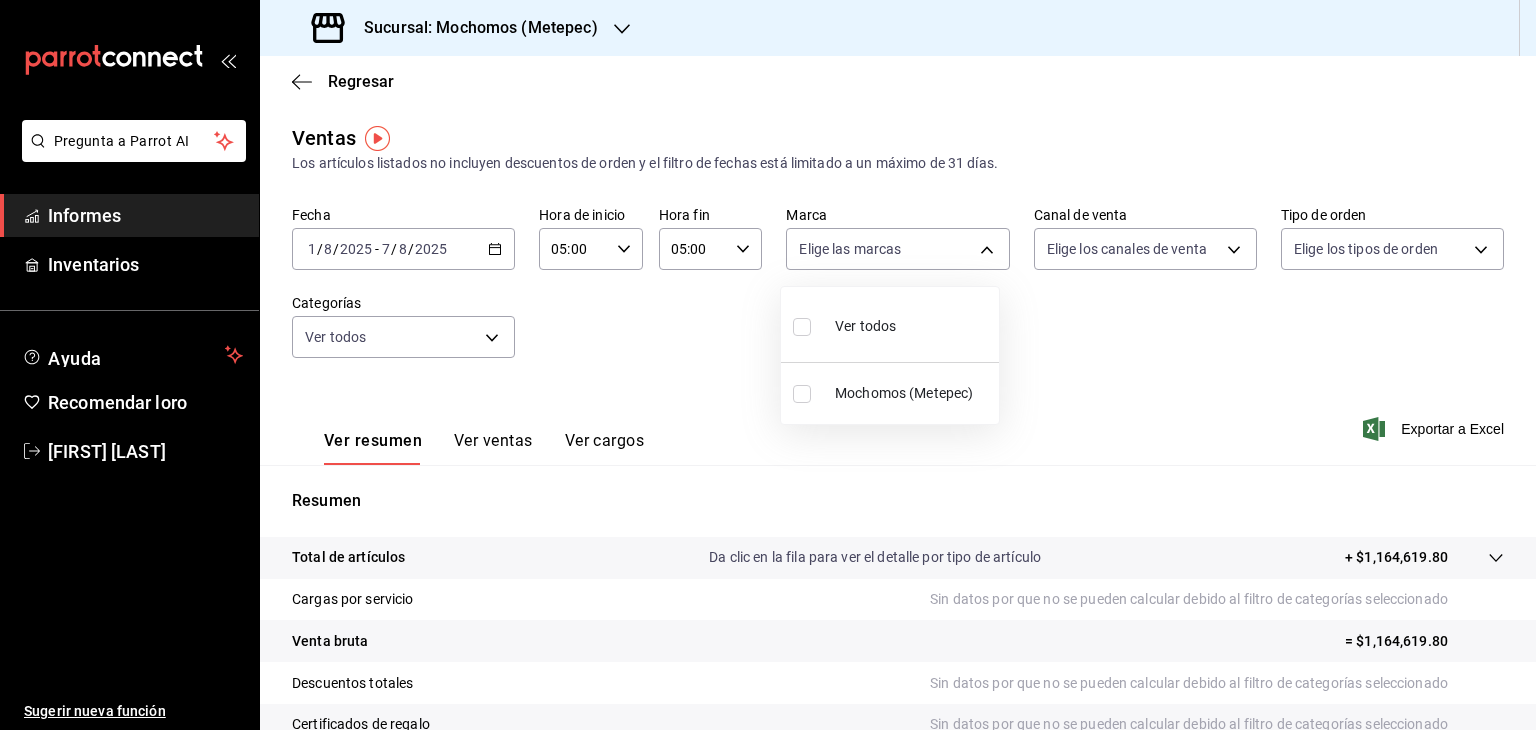 click on "Ver todos" at bounding box center (890, 324) 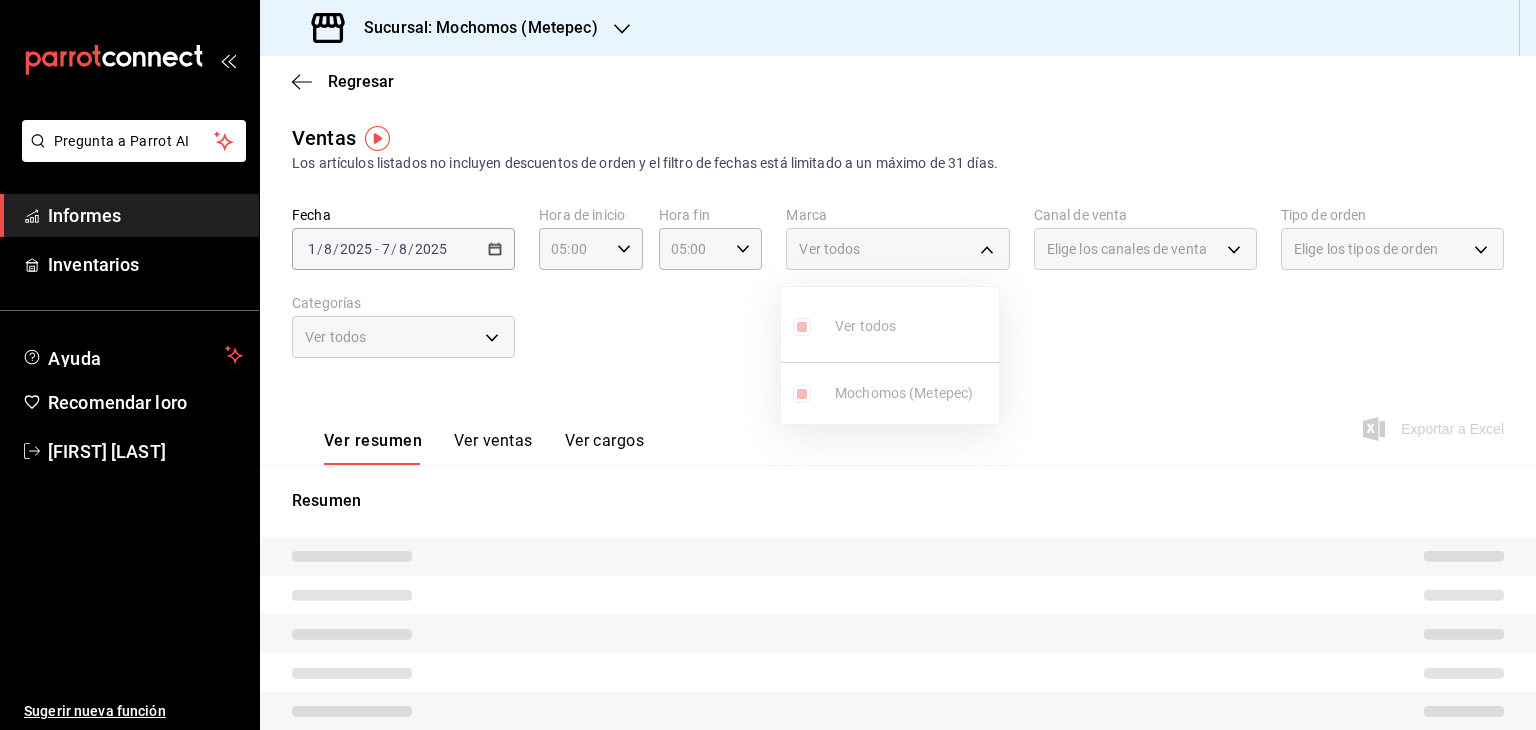 click at bounding box center (768, 365) 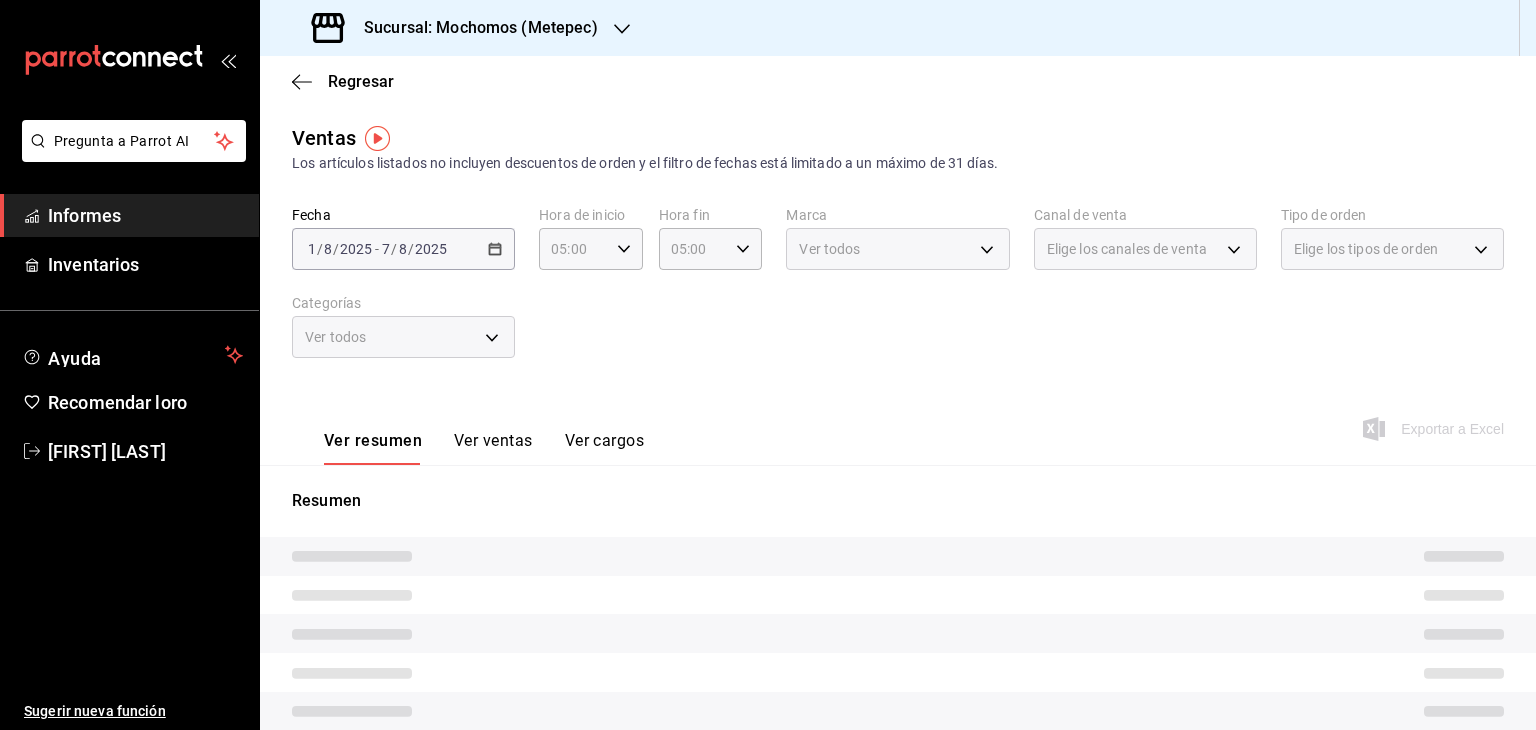 click on "Elige los canales de venta" at bounding box center [1145, 249] 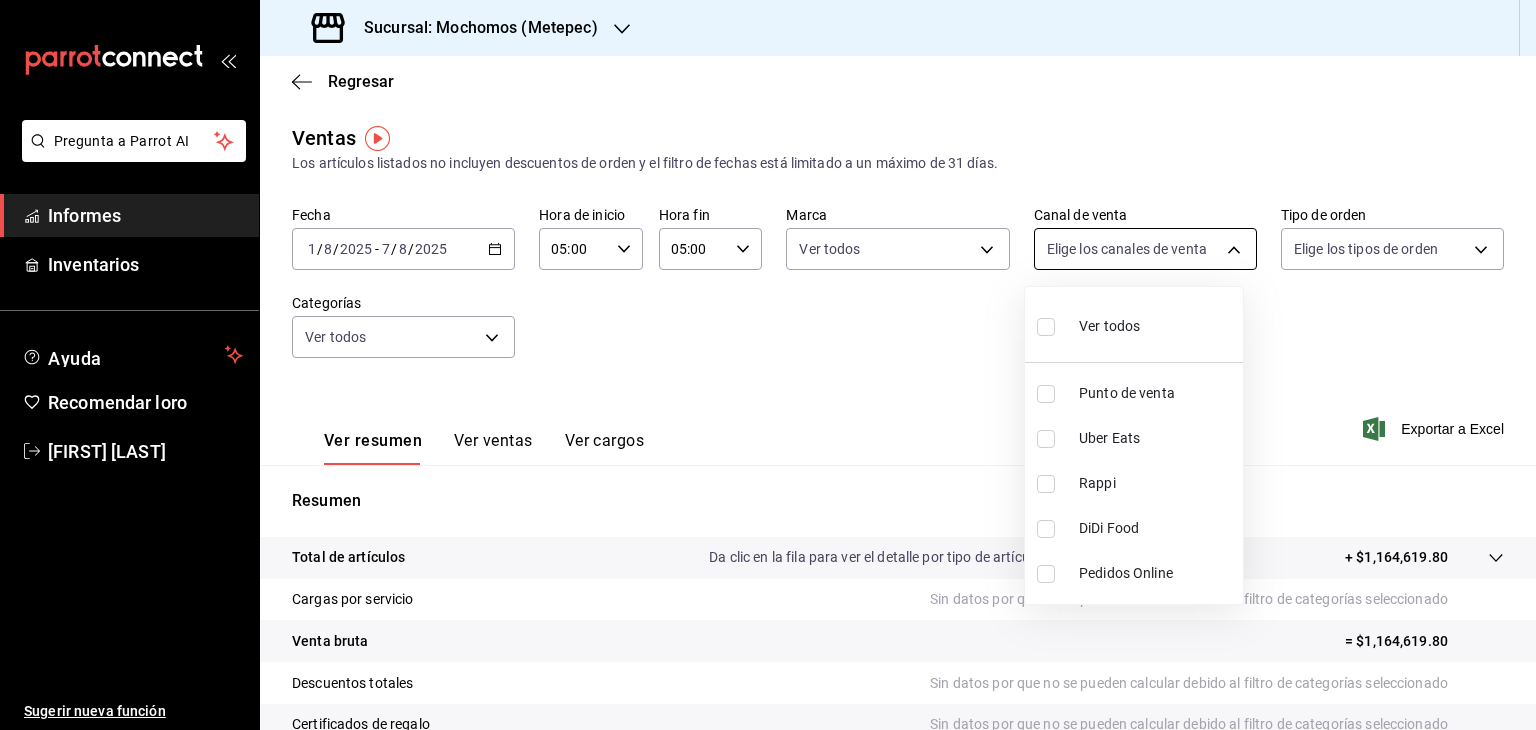 click on "Pregunta a Parrot AI Informes   Inventarios   Ayuda Recomendar loro   [FIRST] [LAST]   Sugerir nueva función   Sucursal: [CITY] ([STATE]) Regresar Ventas Los artículos listados no incluyen descuentos de orden y el filtro de fechas está limitado a un máximo de 31 días. Fecha 2025-08-01 1 / 8 / 2025 - 2025-08-07 7 / 8 / 2025 Hora de inicio 05:00 Hora de inicio Hora fin 05:00 Hora fin Marca Ver todos 2365f74e-aa6b-4392-bdf2-72765591bddf Canal de venta Elige los canales de venta Tipo de orden Elige los tipos de orden Categorías Ver todos Ver resumen Ver ventas Ver cargos Exportar a Excel Resumen Total de artículos Da clic en la fila para ver el detalle por tipo de artículo + $1,164,619.80 Cargas por servicio Sin datos por que no se pueden calcular debido al filtro de categorías seleccionado Venta bruta = $1,164,619.80 Descuentos totales Sin datos por que no se pueden calcular debido al filtro de categorías seleccionado Certificados de regalo Venta total = $1,164,619.80 Impuestos - $157,361.08" at bounding box center (768, 365) 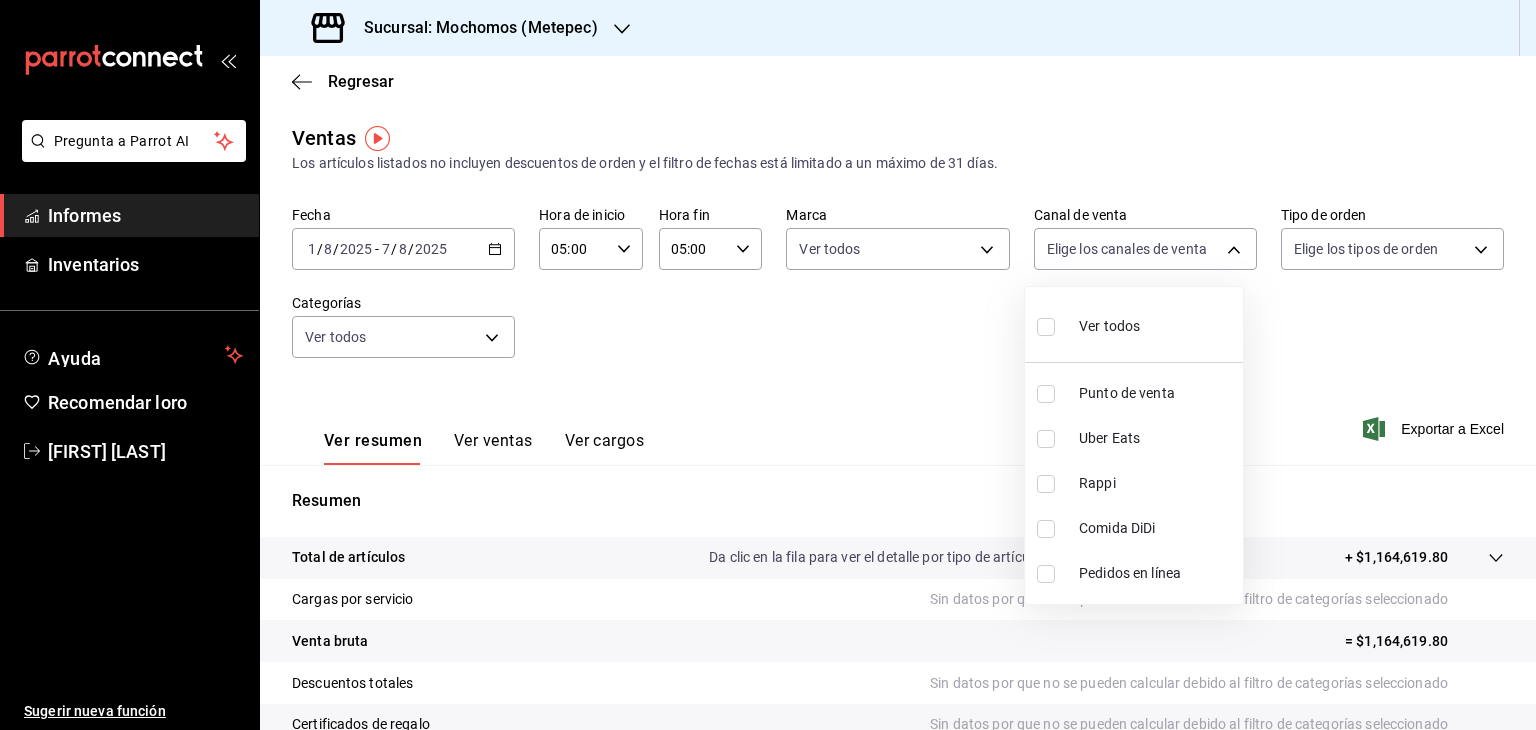 click on "Ver todos" at bounding box center (1134, 324) 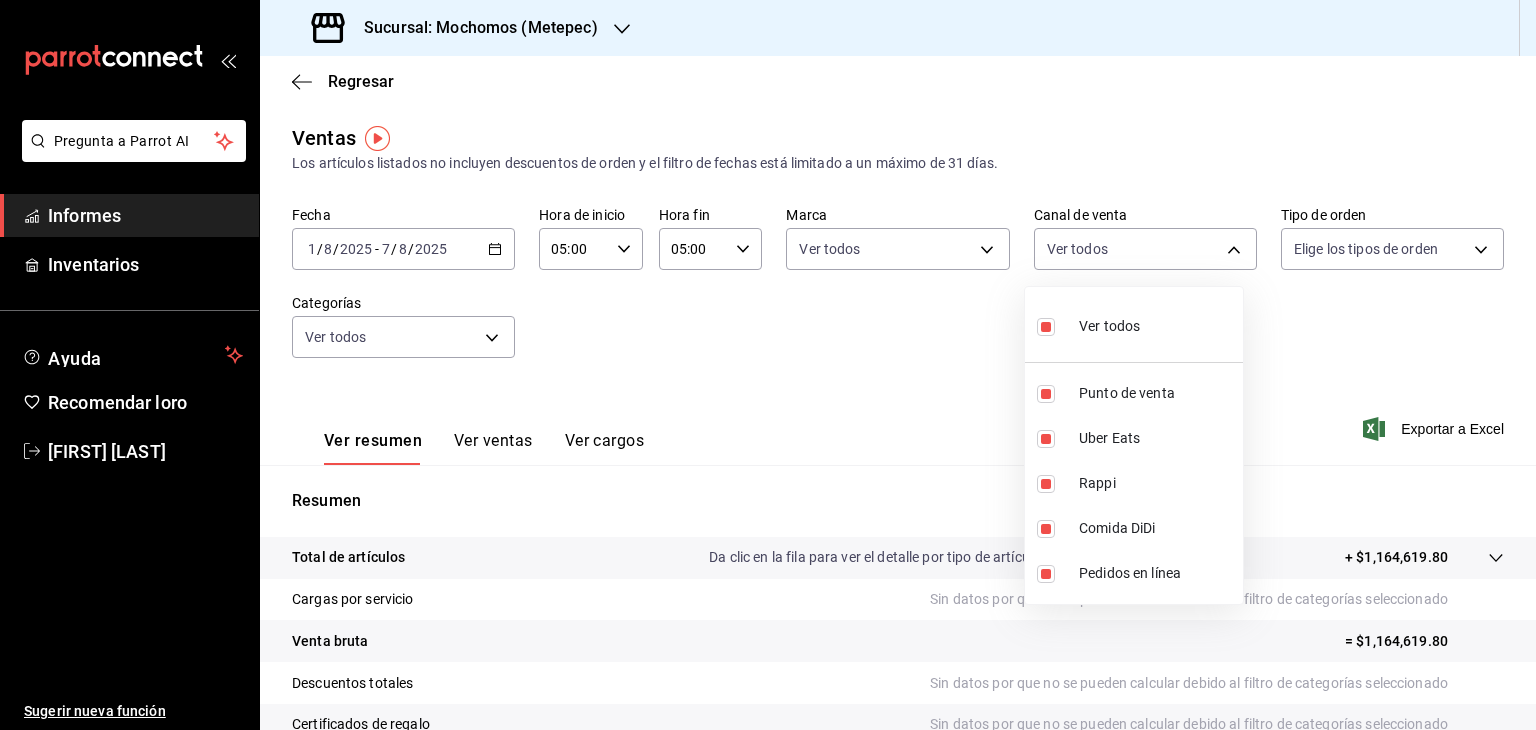 click at bounding box center [768, 365] 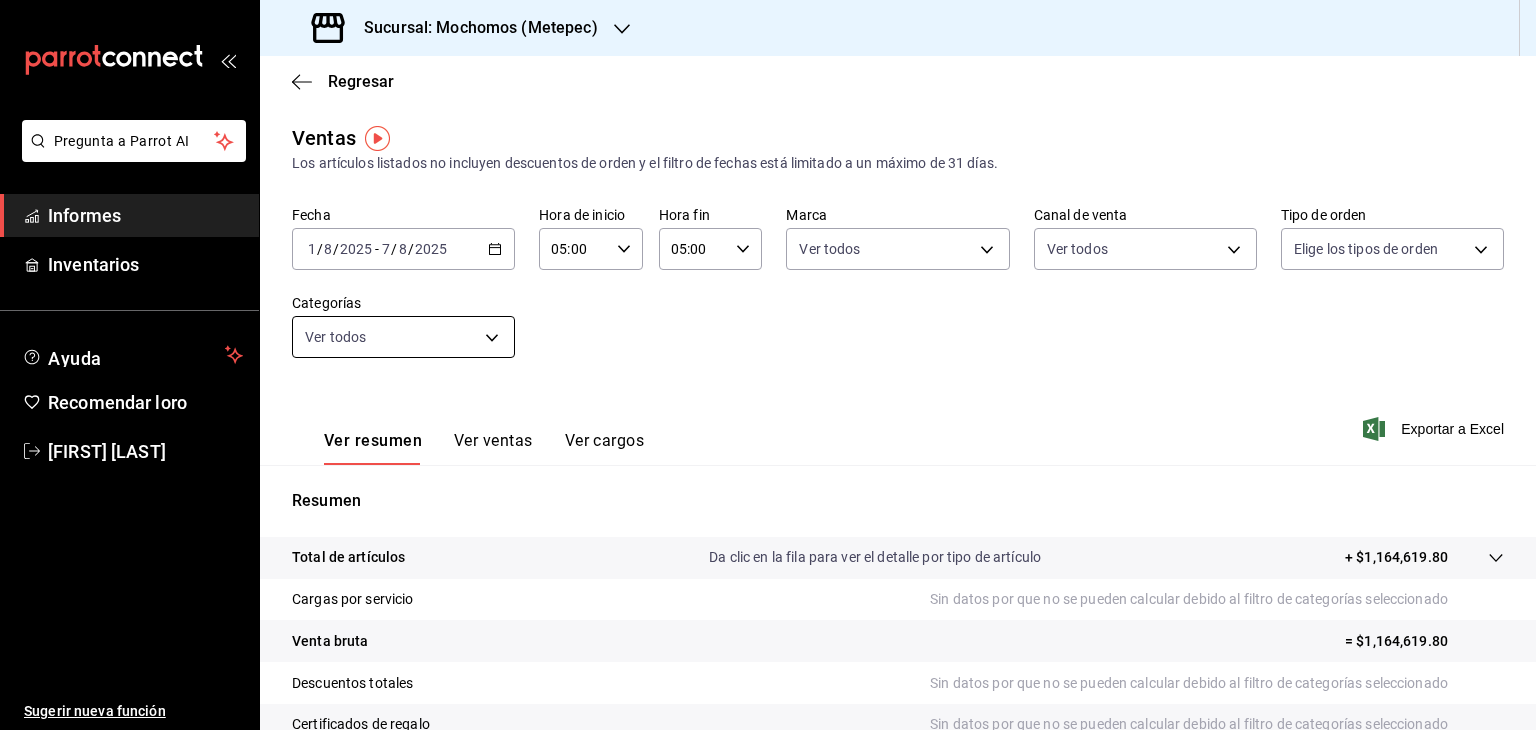 click on "Pregunta a Parrot AI Informes   Inventarios   Ayuda Recomendar loro   [FIRST] [LAST]   Sugerir nueva función   Sucursal: [CITY] ([STATE]) Regresar Ventas Los artículos listados no incluyen descuentos de orden y el filtro de fechas está limitado a un máximo de 31 días. Fecha 2025-08-01 1 / 8 / 2025 - 2025-08-07 7 / 8 / 2025 Hora de inicio 05:00 Hora de inicio Hora fin 05:00 Hora fin Marca Ver todos 2365f74e-aa6b-4392-bdf2-72765591bddf Canal de venta Ver todos PARROT,UBER_EATS,RAPPI,DIDI_FOOD,ONLINE Tipo de orden Elige los tipos de orden Categorías Ver todos Ver resumen Ver ventas Ver cargos Exportar a Excel Resumen Total de artículos Da clic en la fila para ver el detalle por tipo de artículo + $1,164,619.80 Cargas por servicio Sin datos por que no se pueden calcular debido al filtro de categorías seleccionado Venta bruta = $1,164,619.80 Descuentos totales Sin datos por que no se pueden calcular debido al filtro de categorías seleccionado Certificados de regalo Venta total = $1,164,619.80" at bounding box center [768, 365] 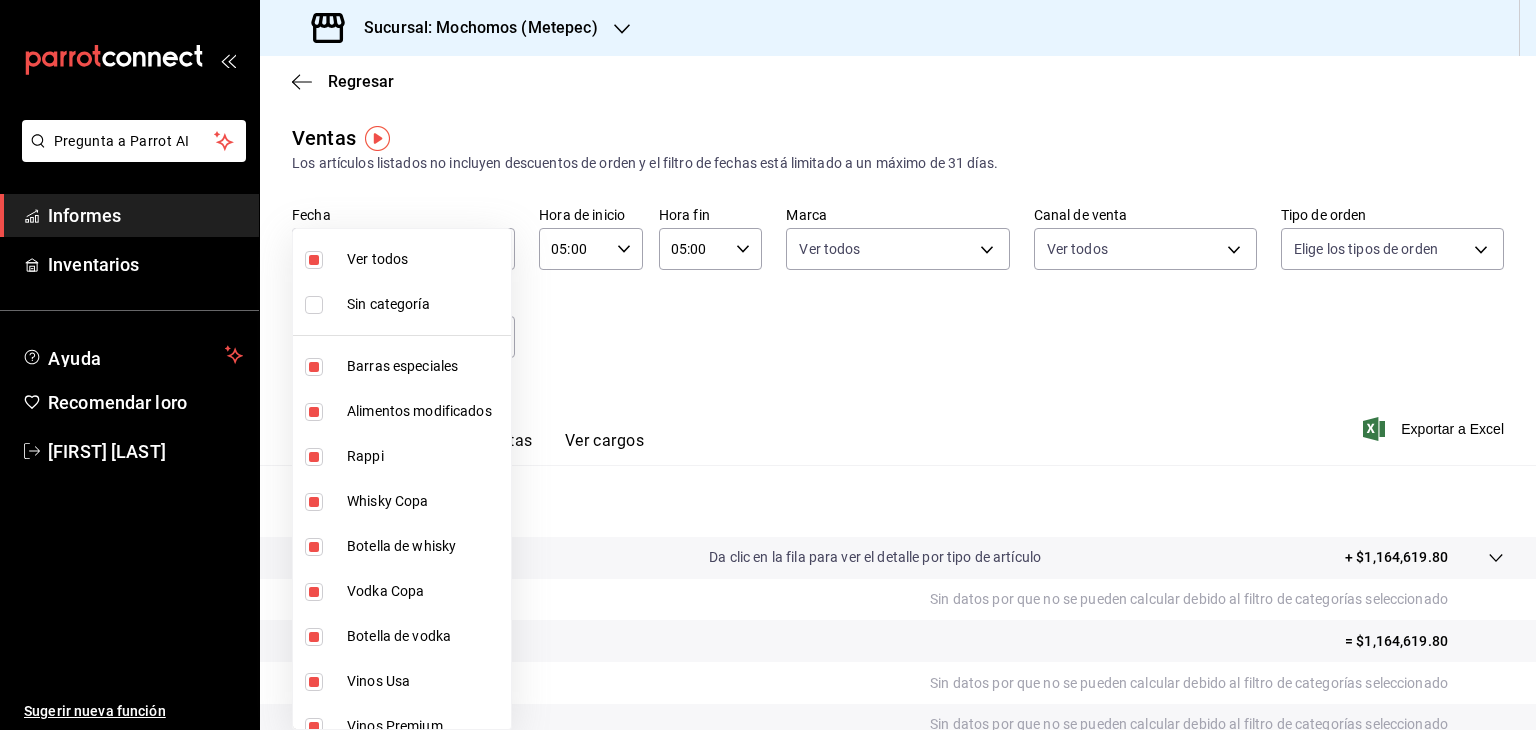 click at bounding box center (768, 365) 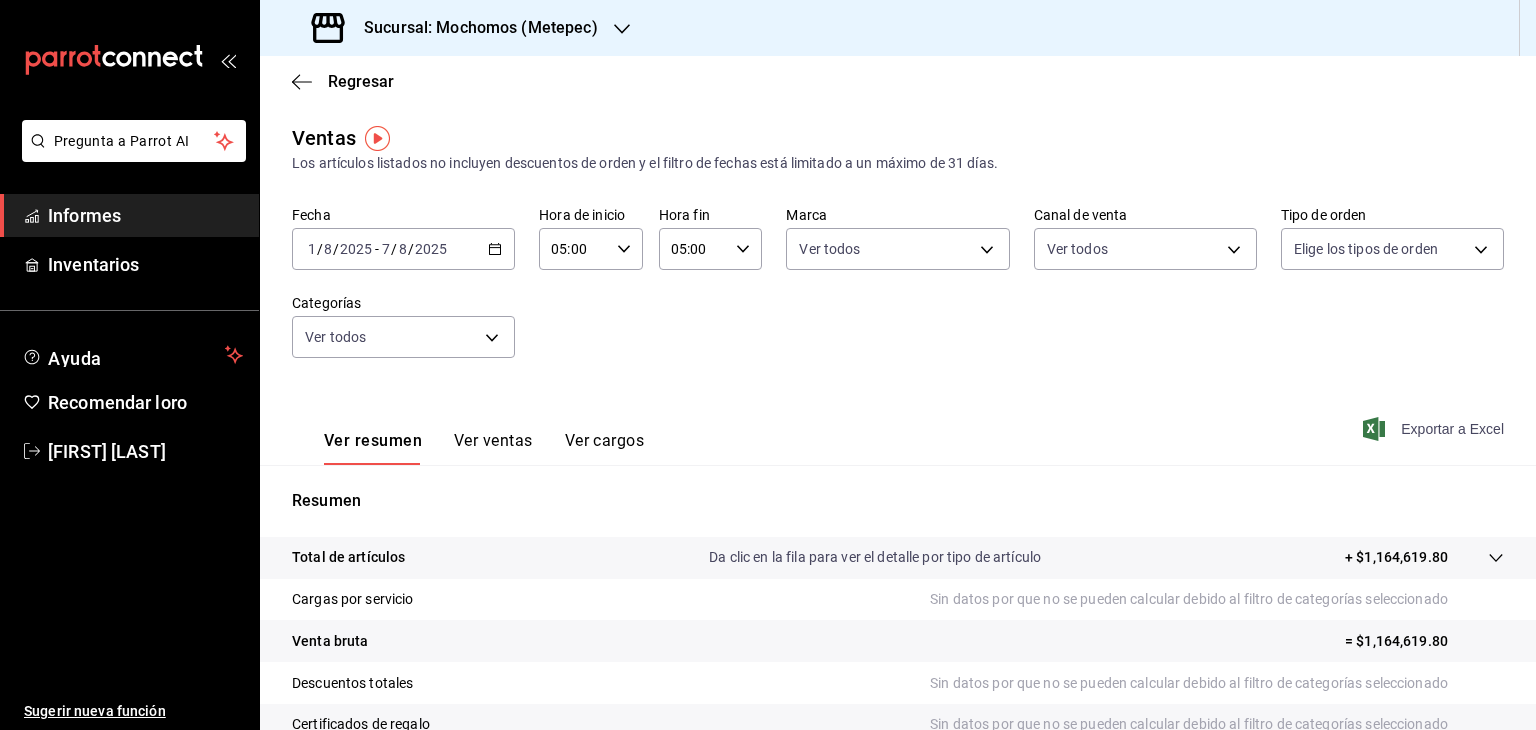 click on "Exportar a Excel" at bounding box center [1452, 429] 